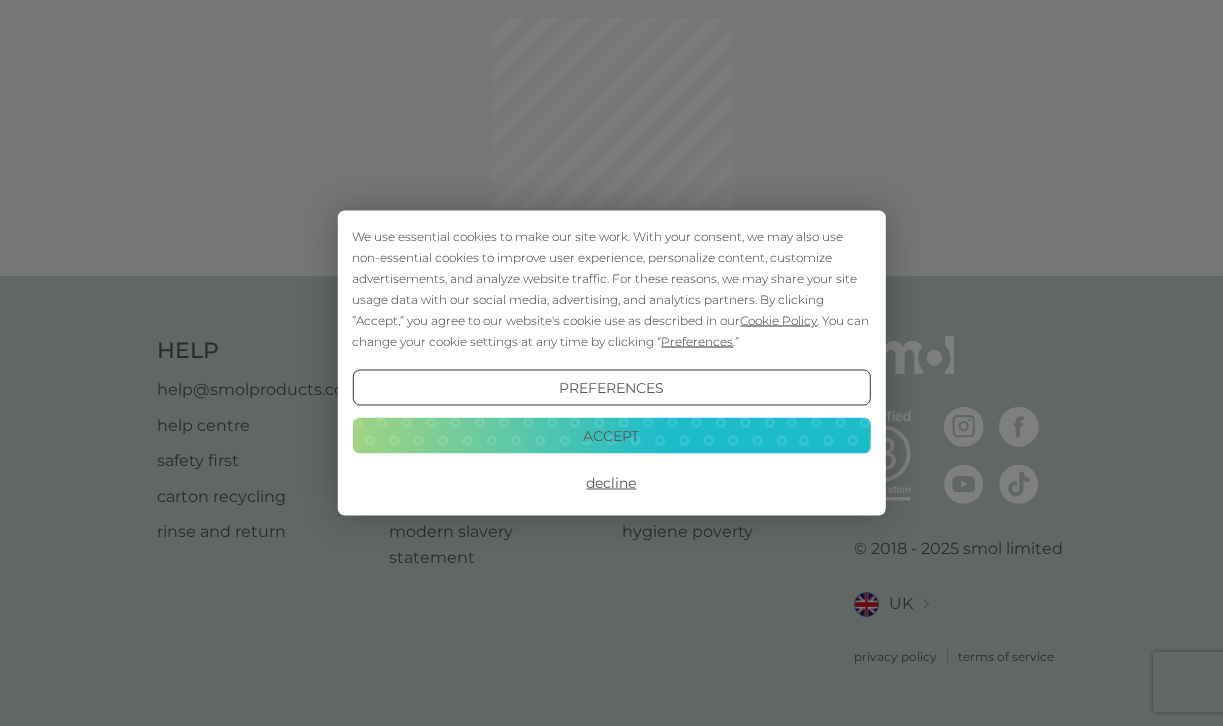 scroll, scrollTop: 0, scrollLeft: 0, axis: both 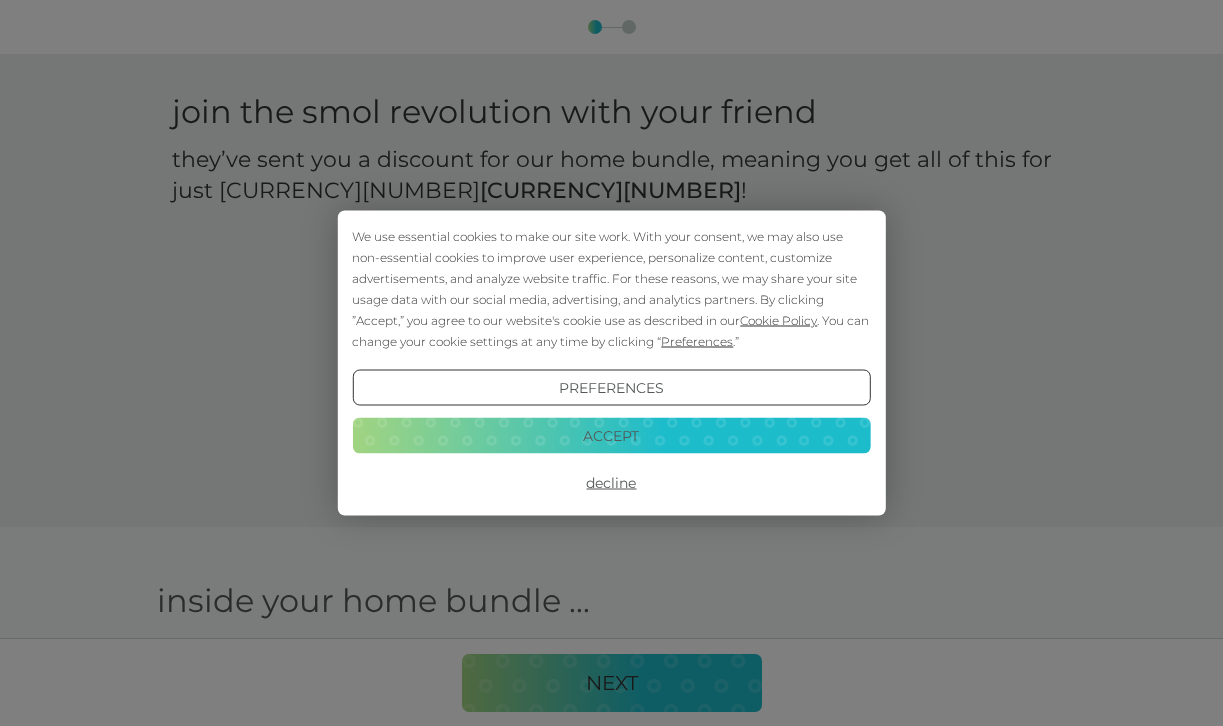 click on "Decline" at bounding box center [611, 483] 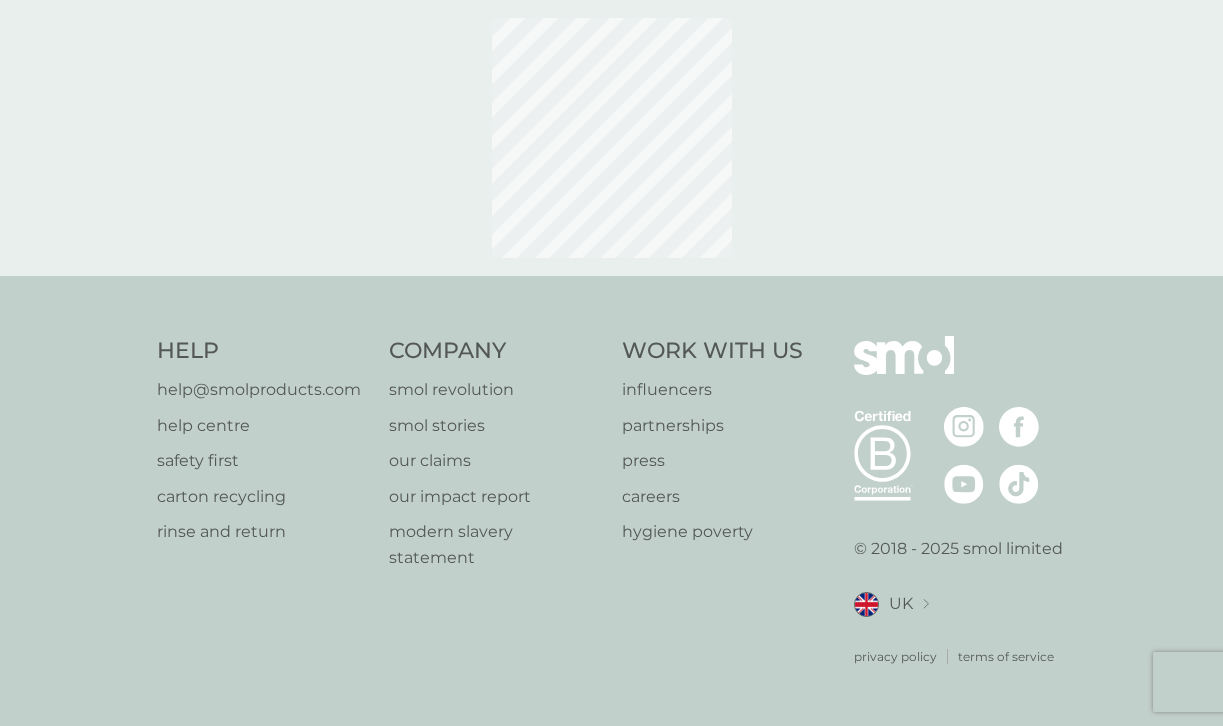 scroll, scrollTop: 0, scrollLeft: 0, axis: both 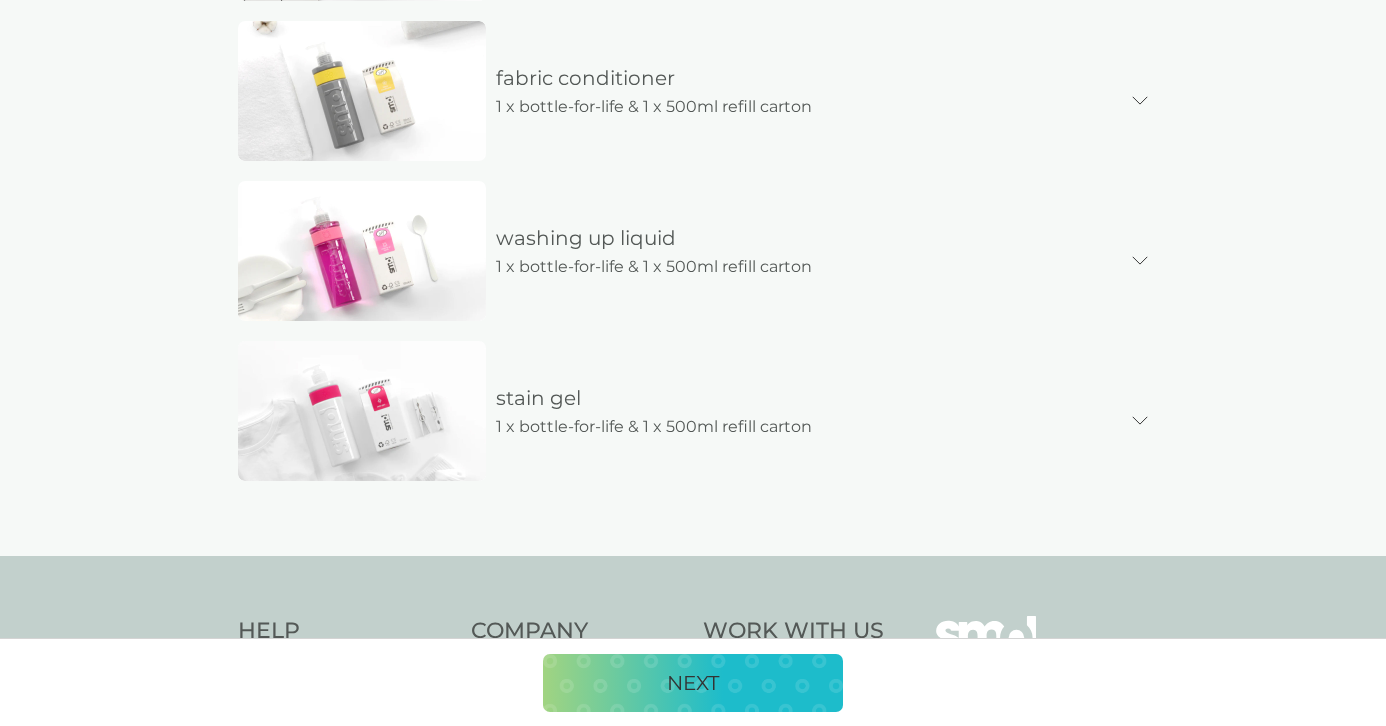click on "1 x bottle-for-life & 1 x 500ml refill carton" at bounding box center (654, 427) 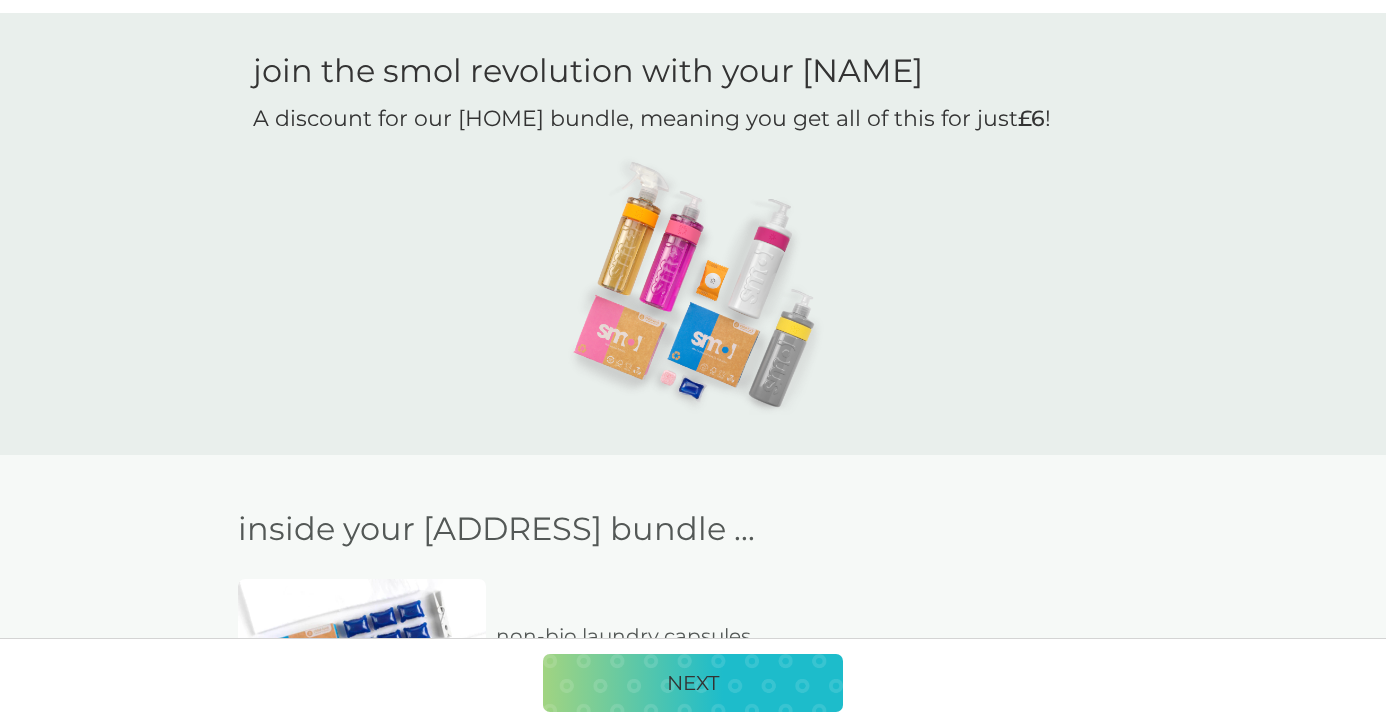 scroll, scrollTop: 0, scrollLeft: 0, axis: both 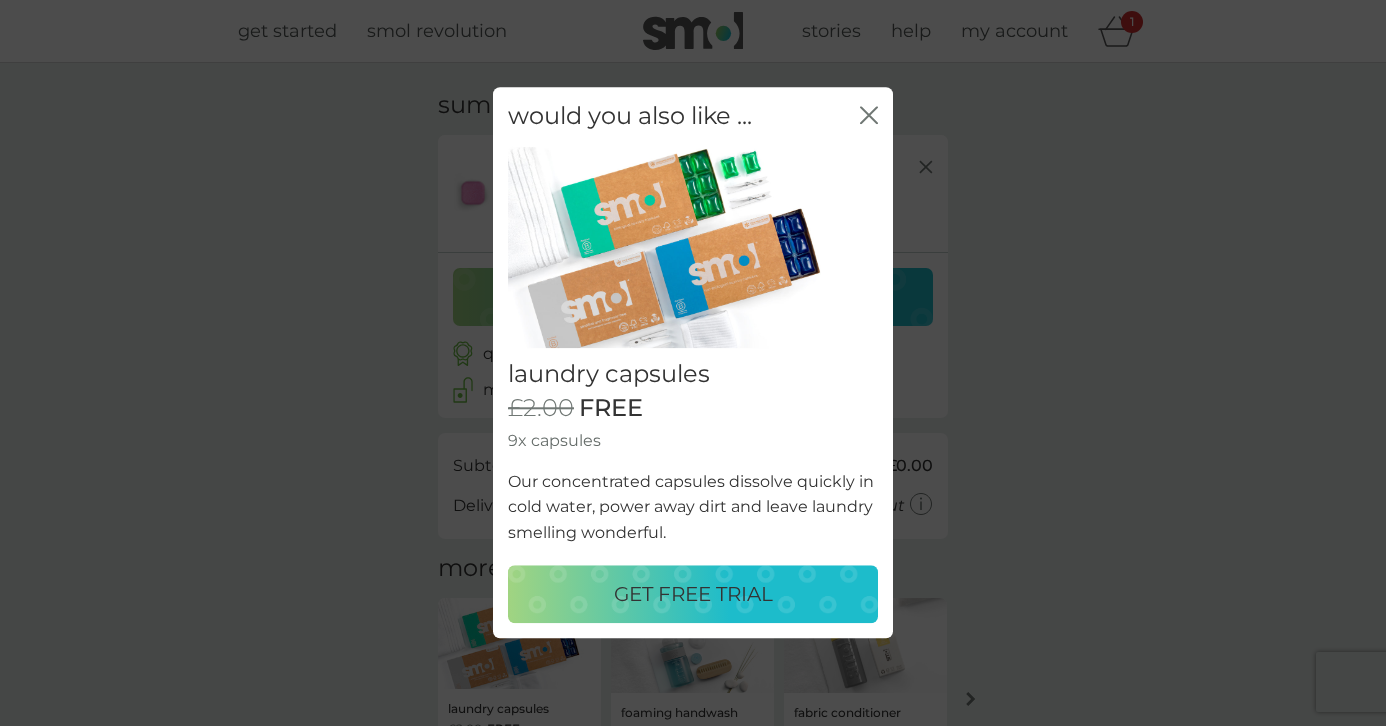 click on "GET FREE TRIAL" at bounding box center (693, 595) 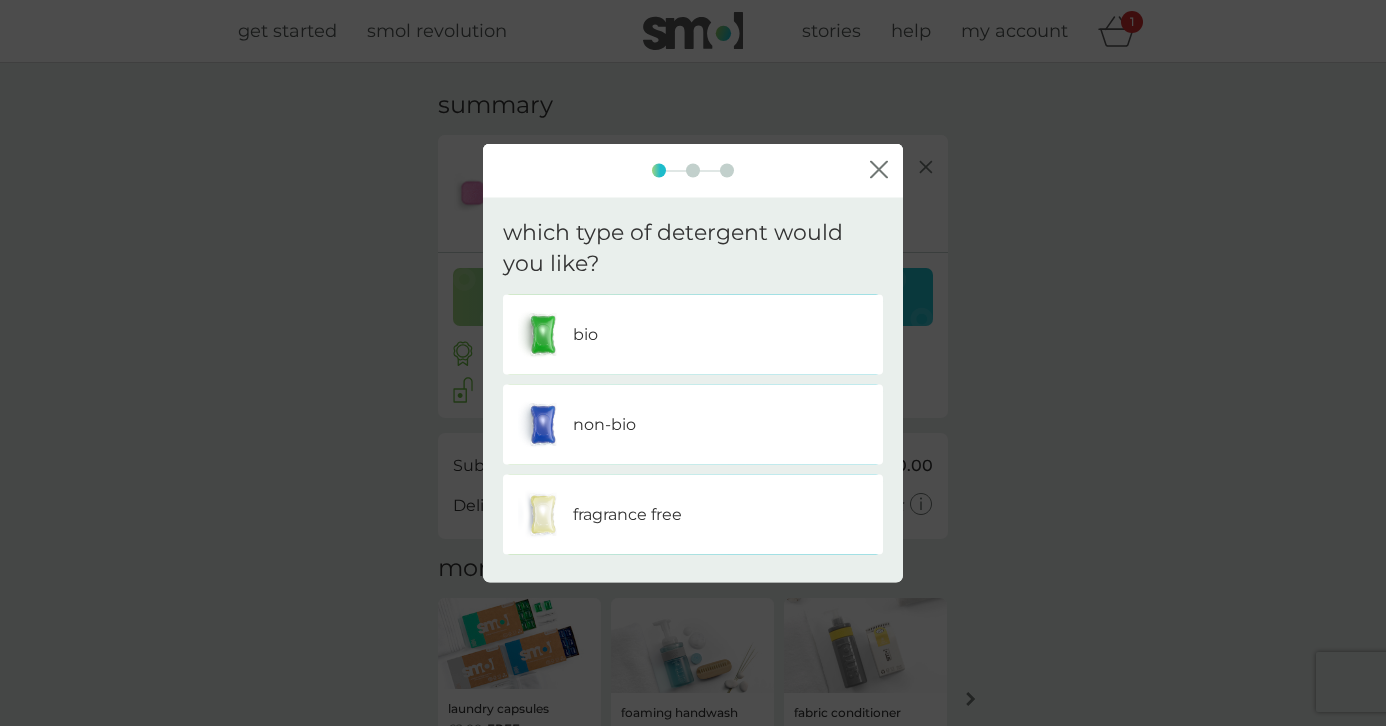 click on "non-bio" at bounding box center (693, 424) 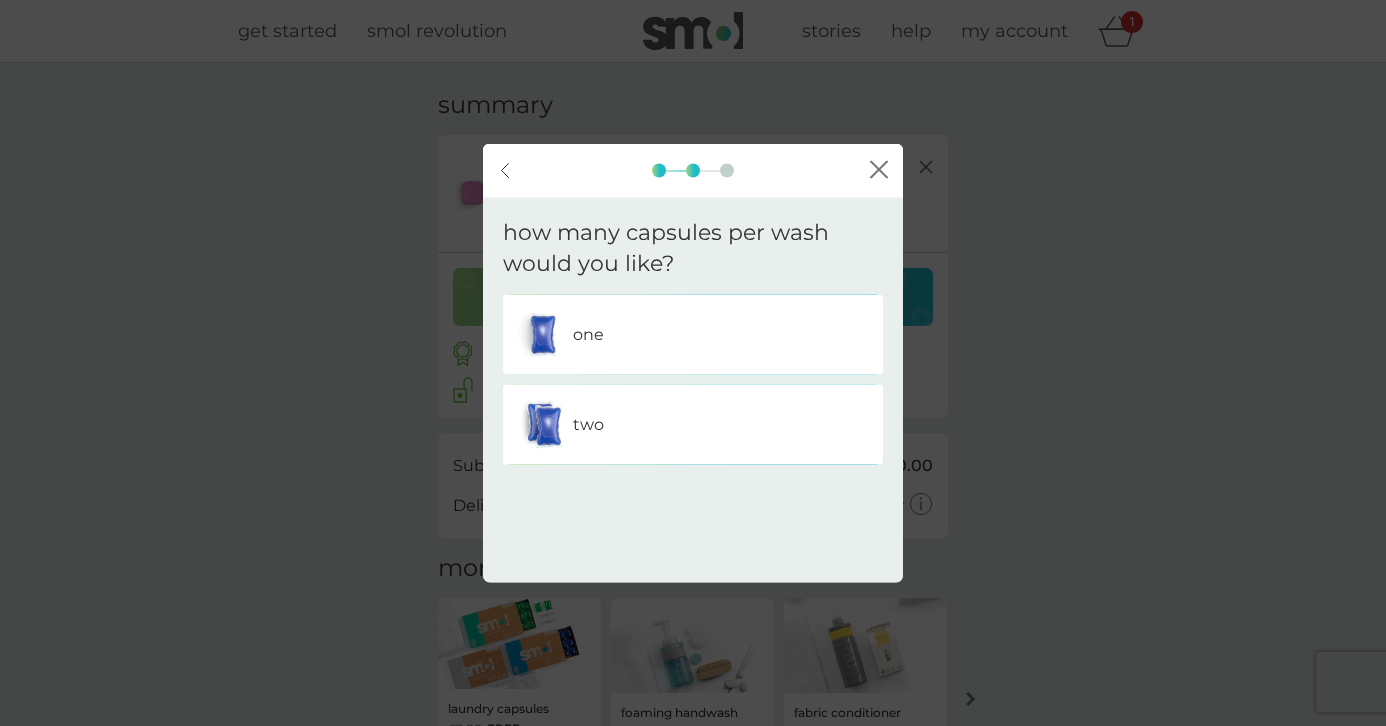 click on "one" at bounding box center [693, 334] 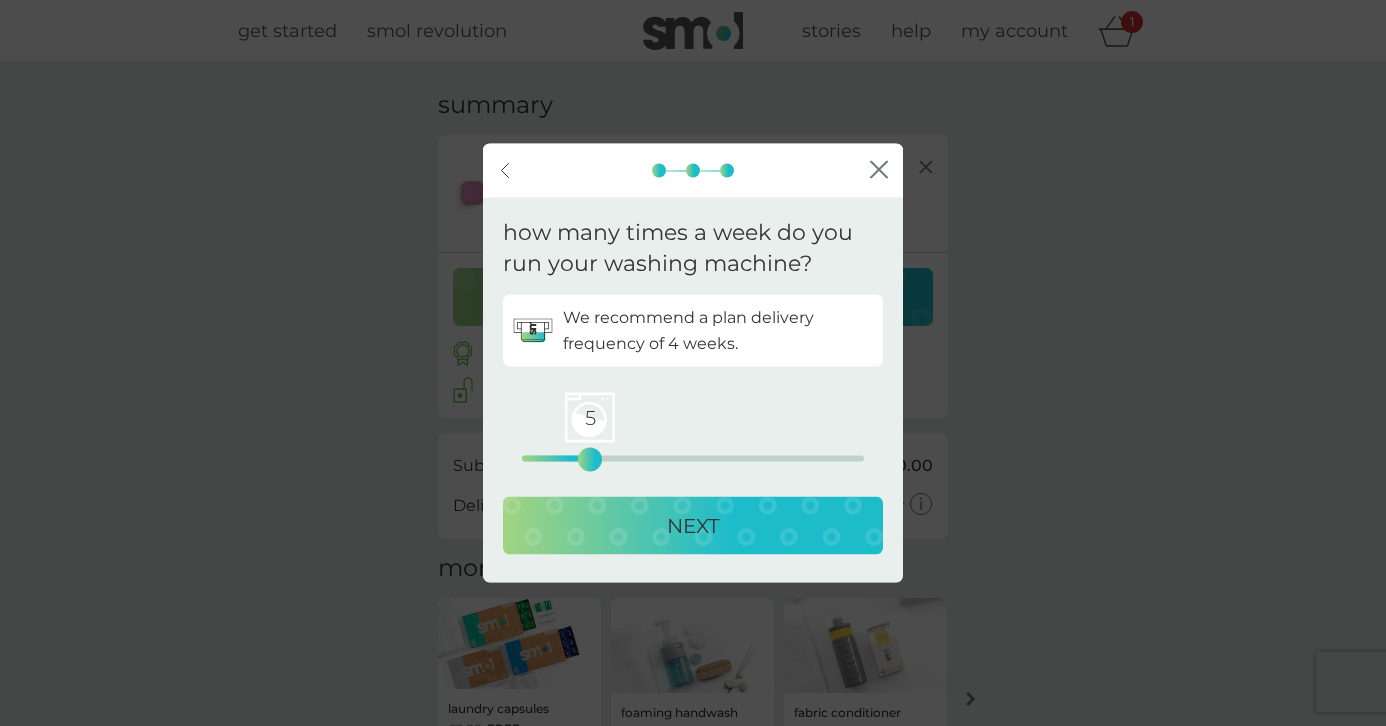 drag, startPoint x: 527, startPoint y: 456, endPoint x: 588, endPoint y: 455, distance: 61.008198 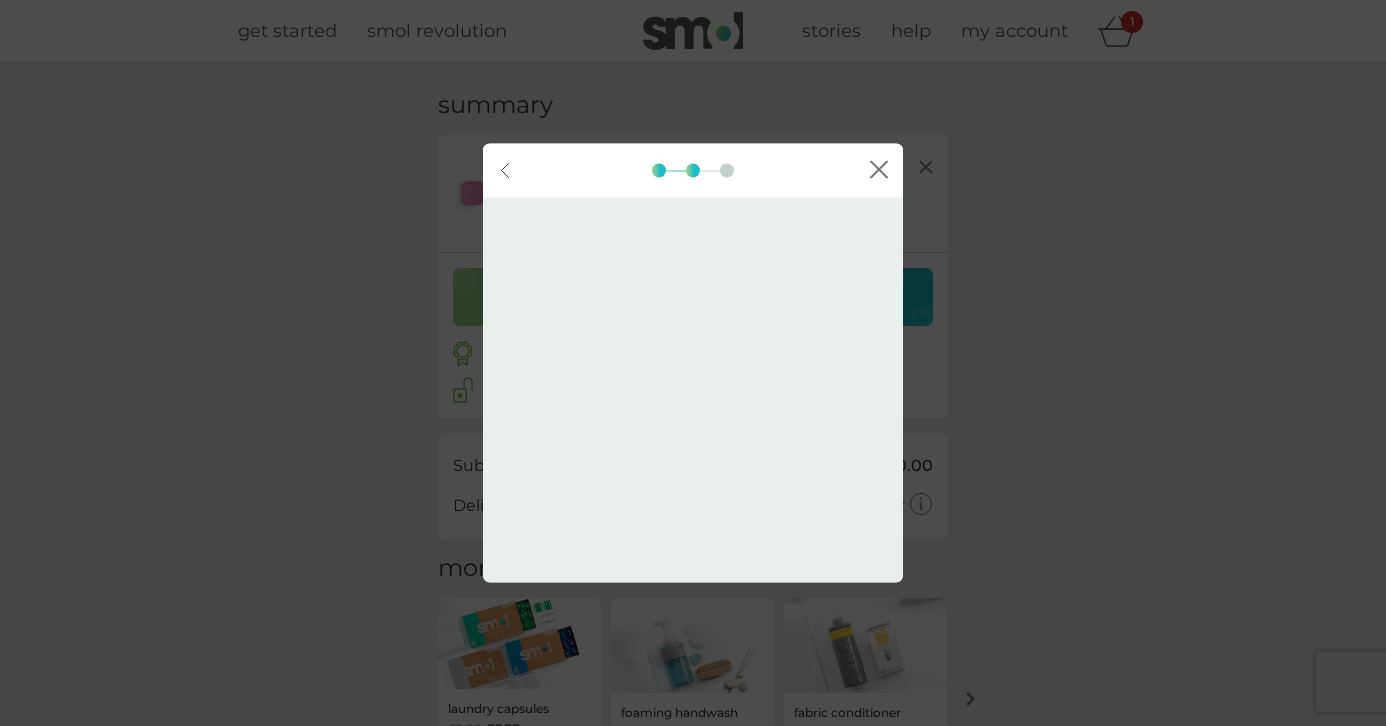 click on "back" 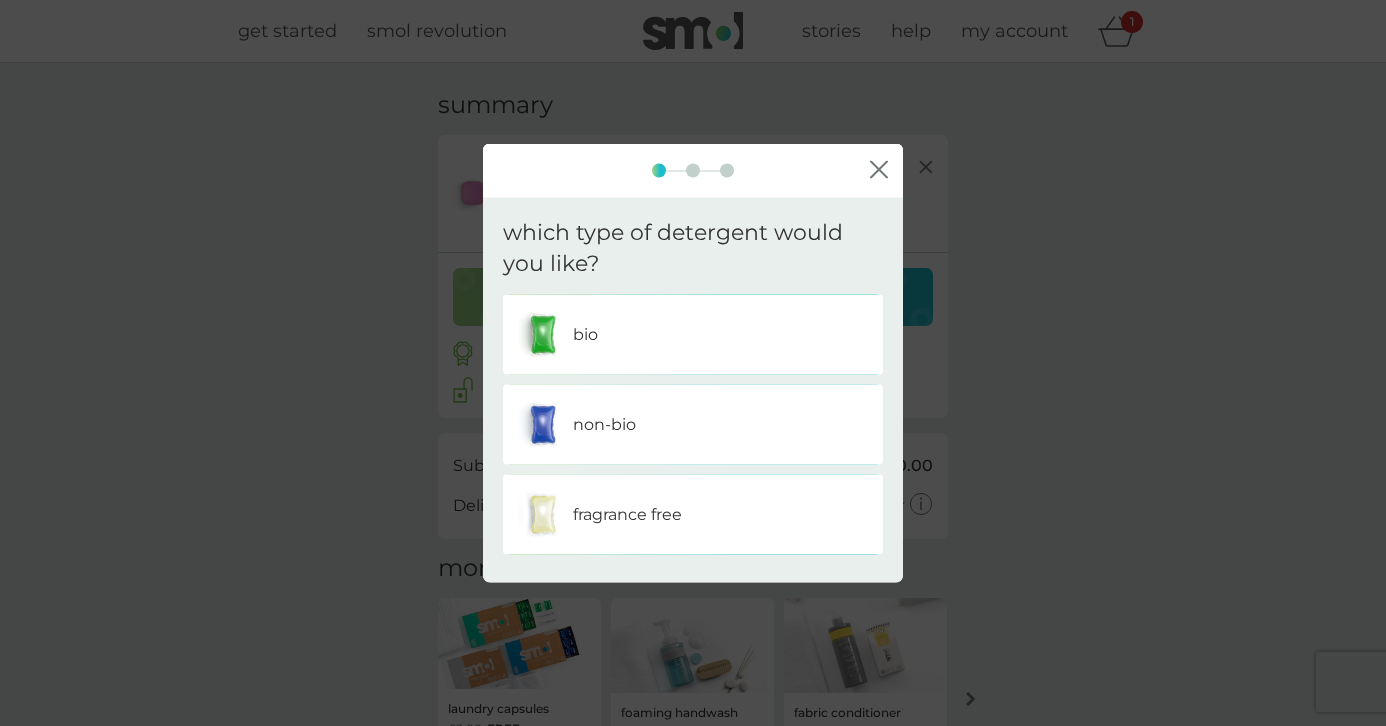 click at bounding box center [693, 171] 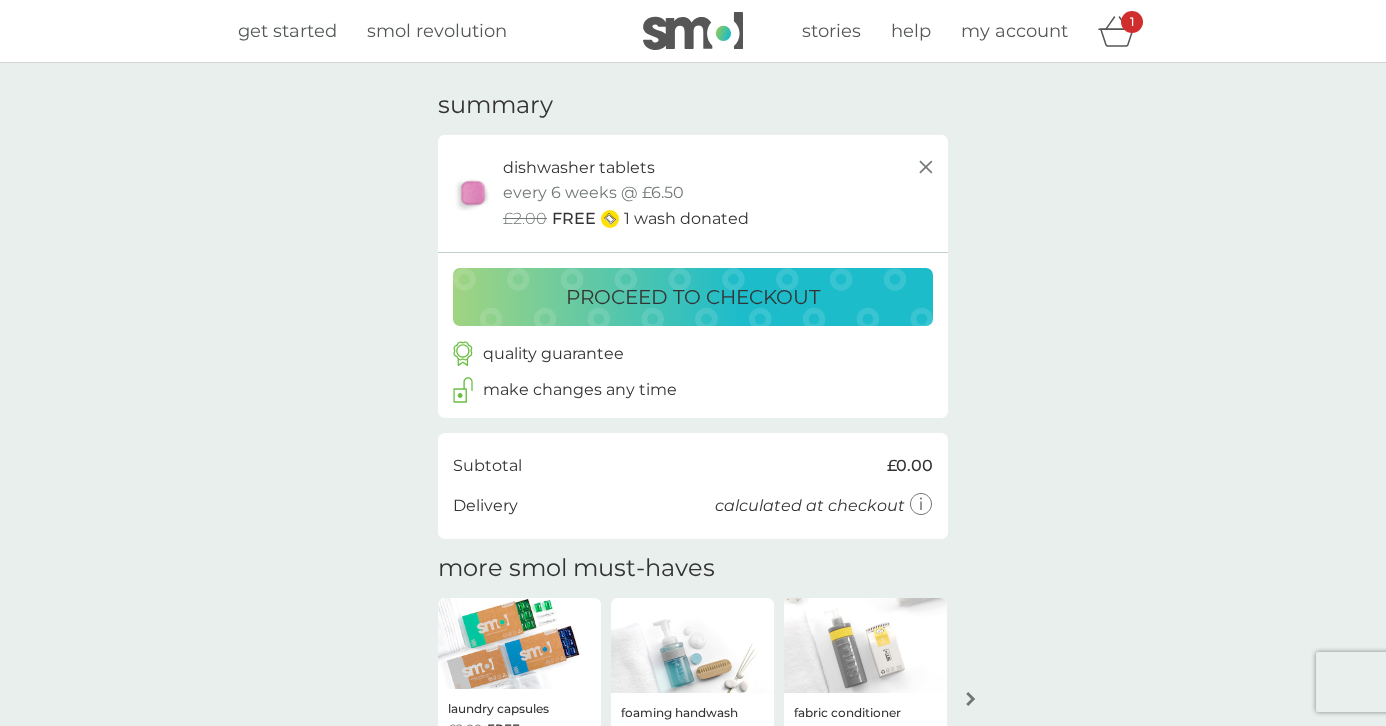 click on "proceed to checkout" at bounding box center (693, 297) 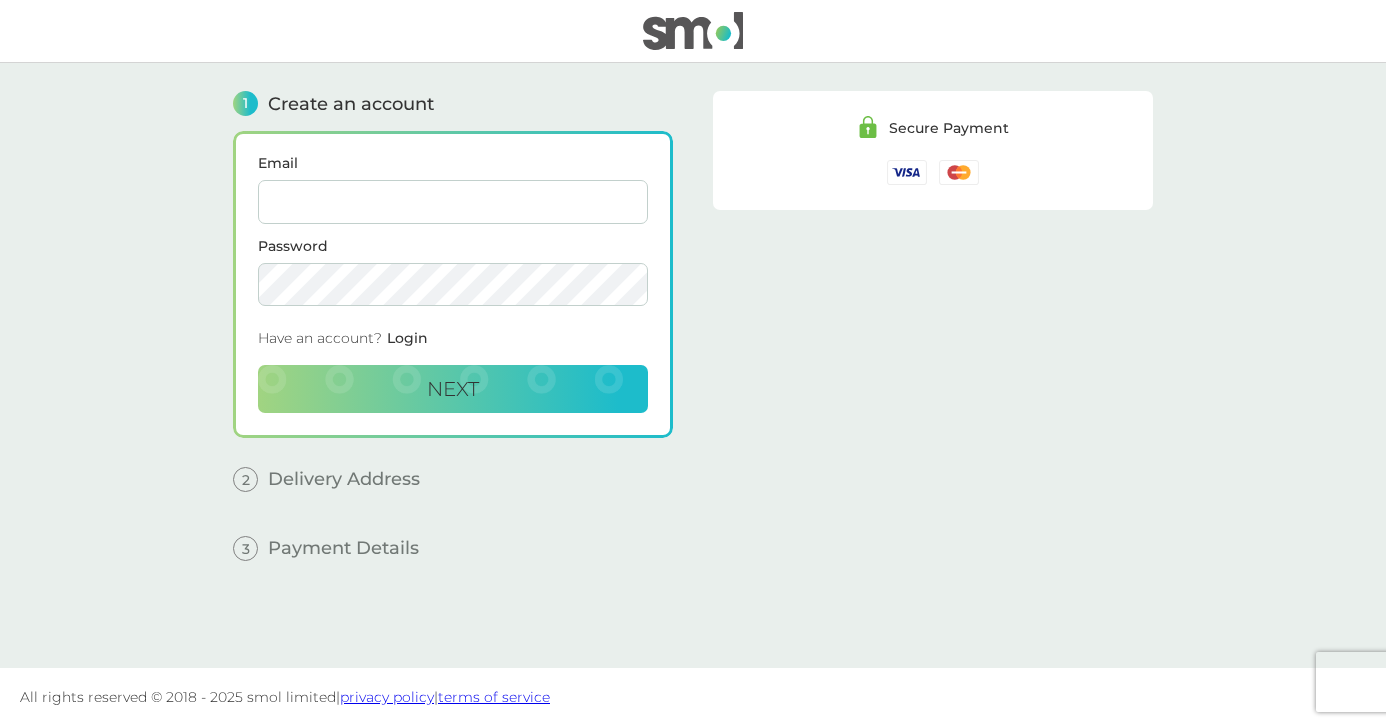 click on "Email" at bounding box center (453, 202) 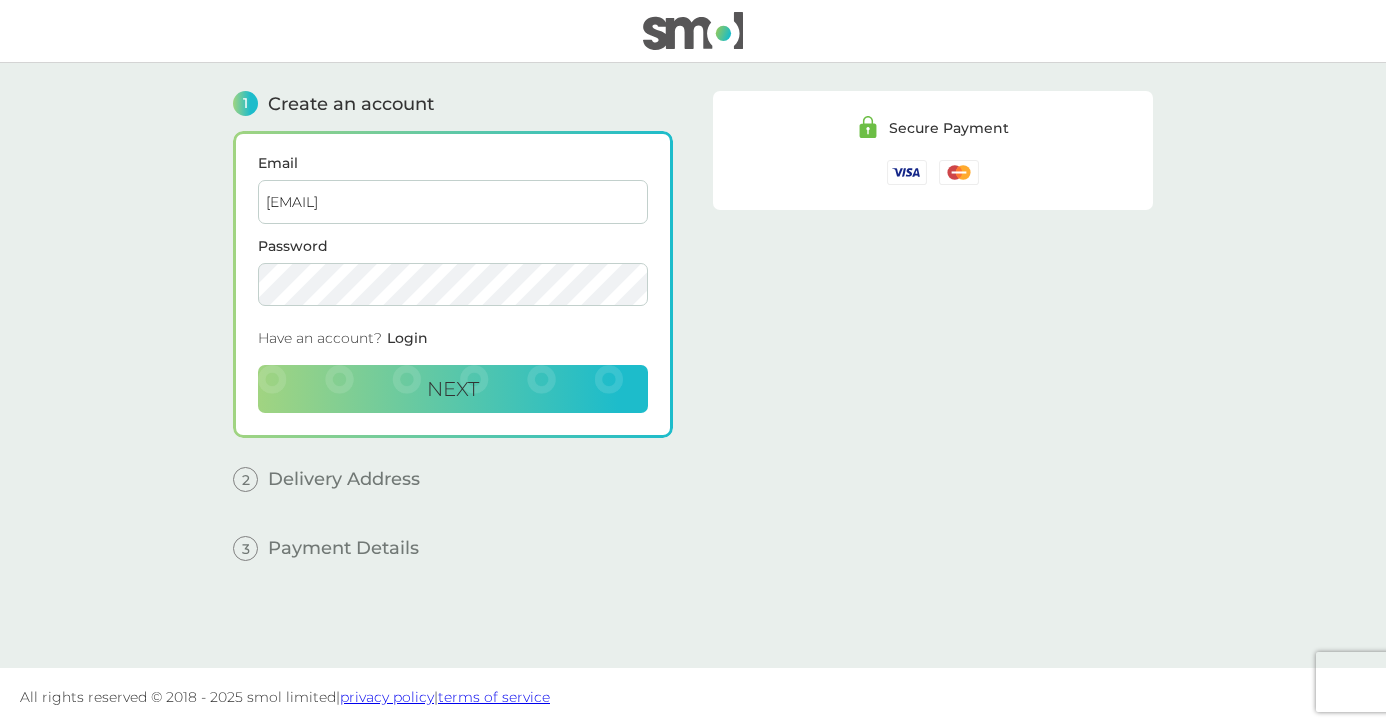 type on "[EMAIL]" 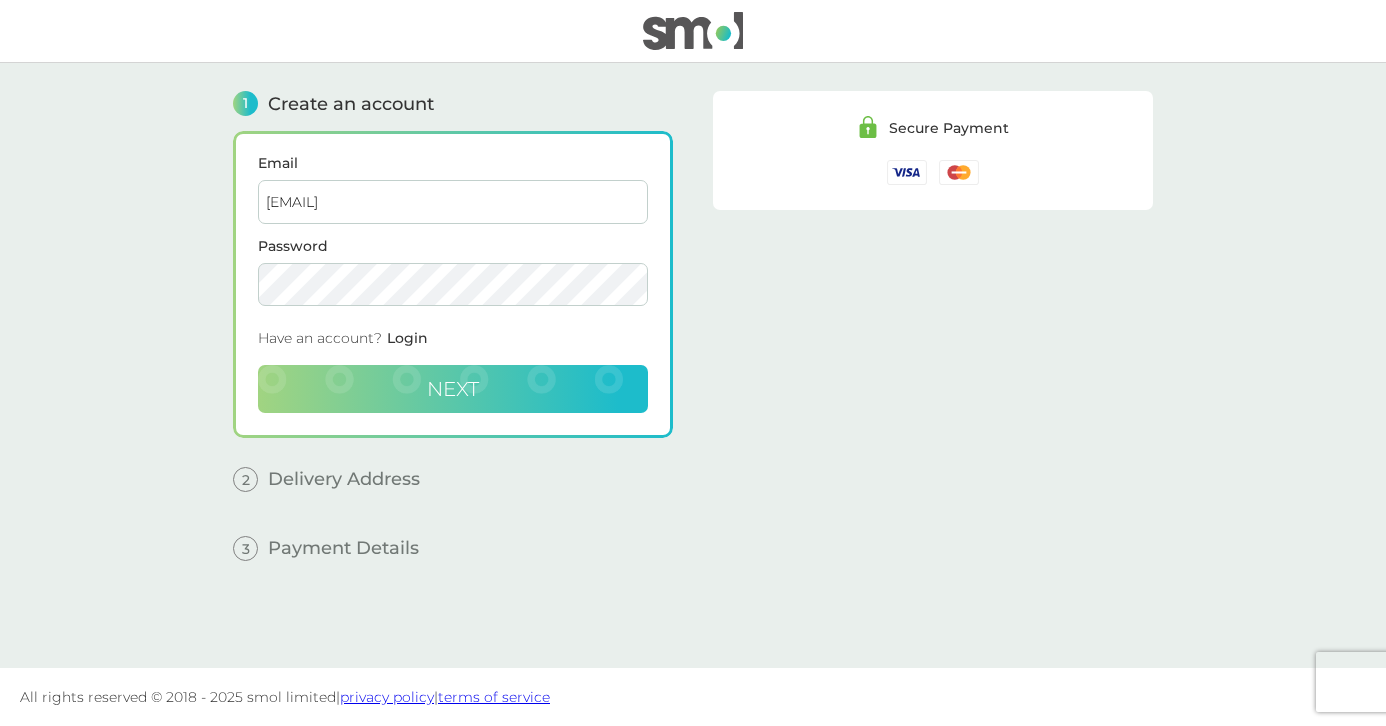 click on "Next" at bounding box center [453, 389] 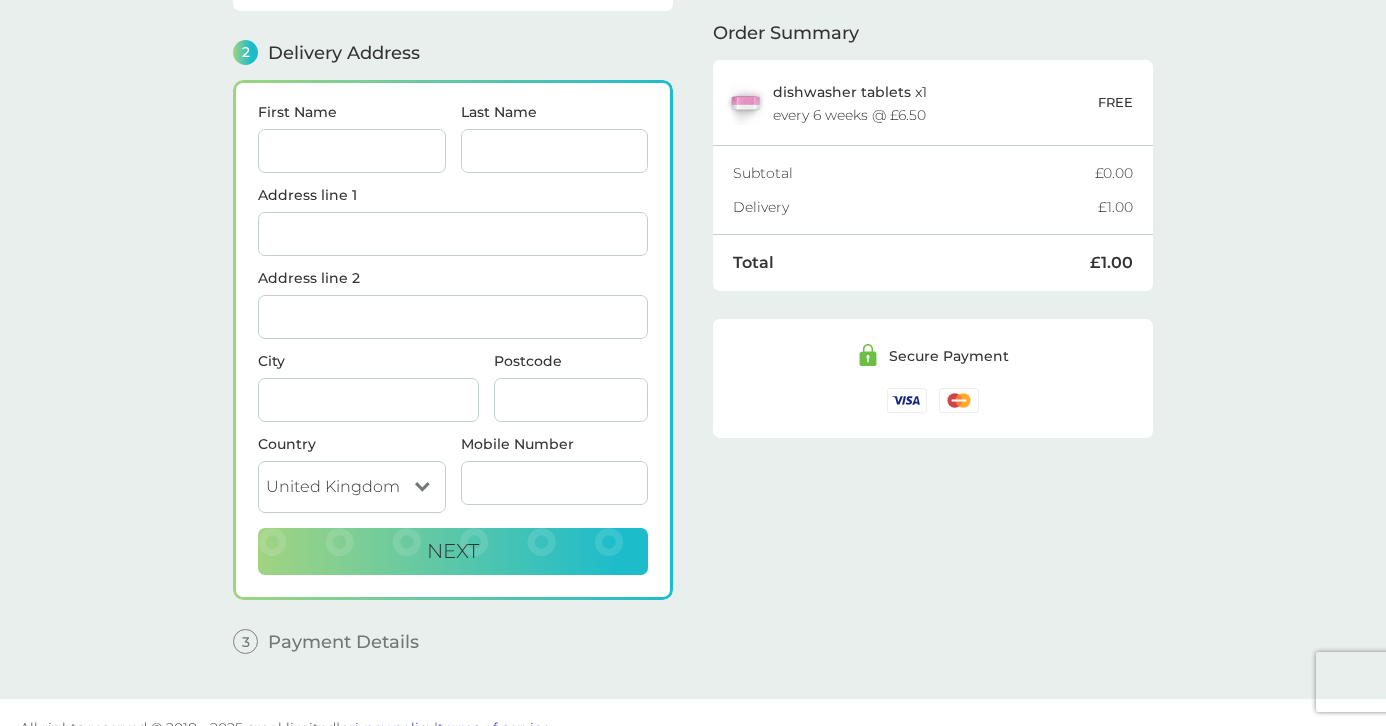 scroll, scrollTop: 245, scrollLeft: 0, axis: vertical 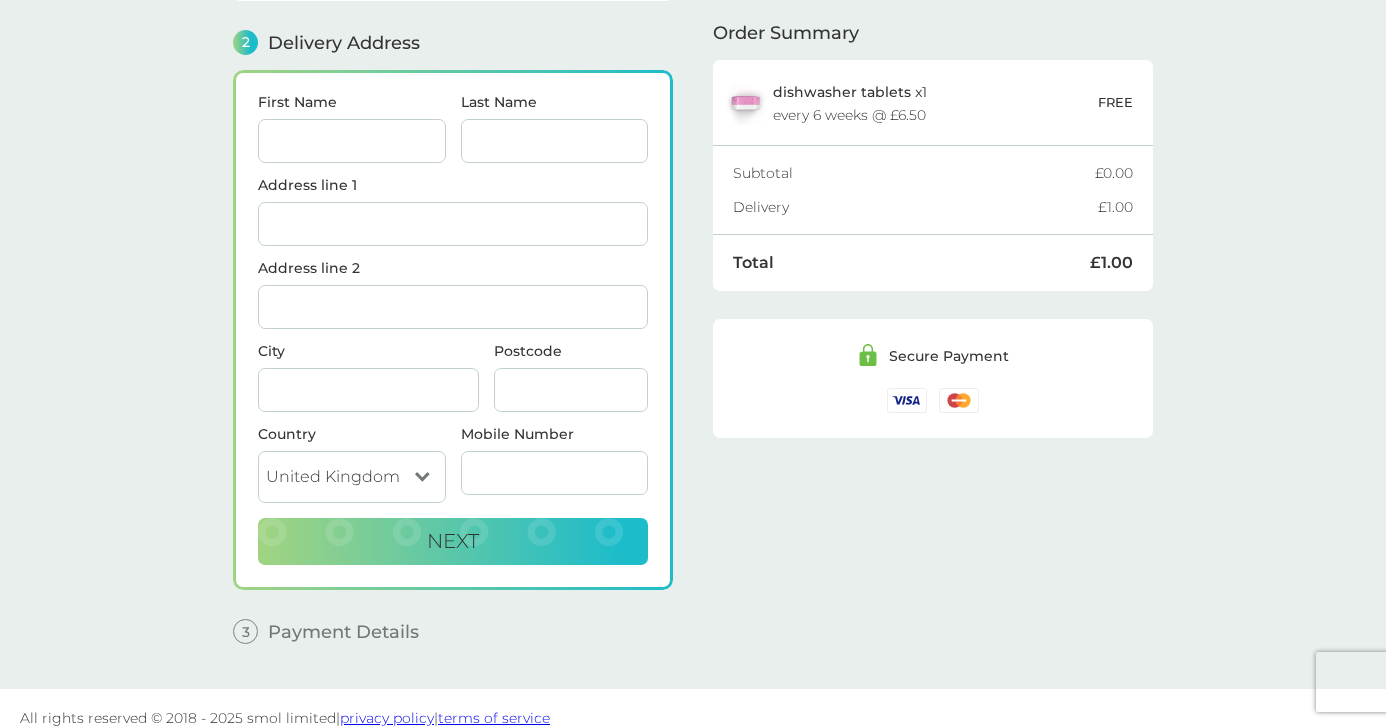 click on "First Name" at bounding box center (352, 141) 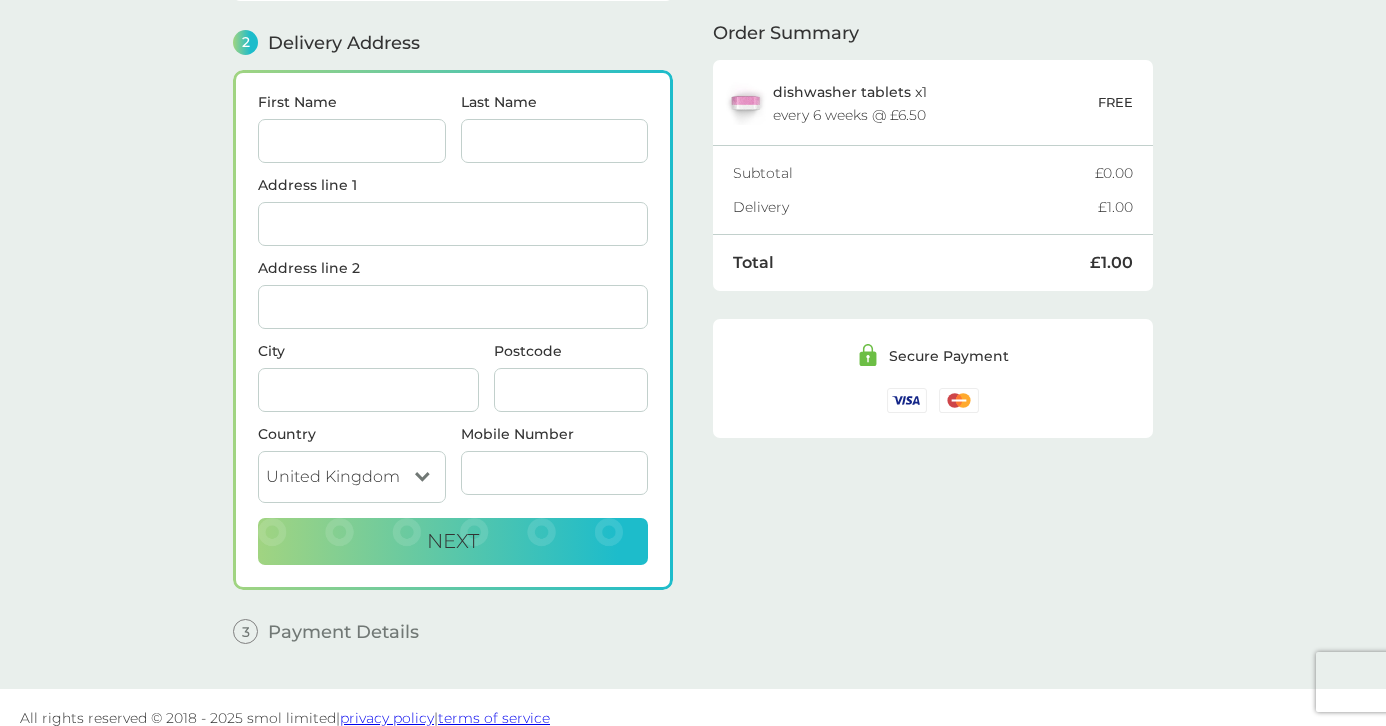 type on "[FIRST]" 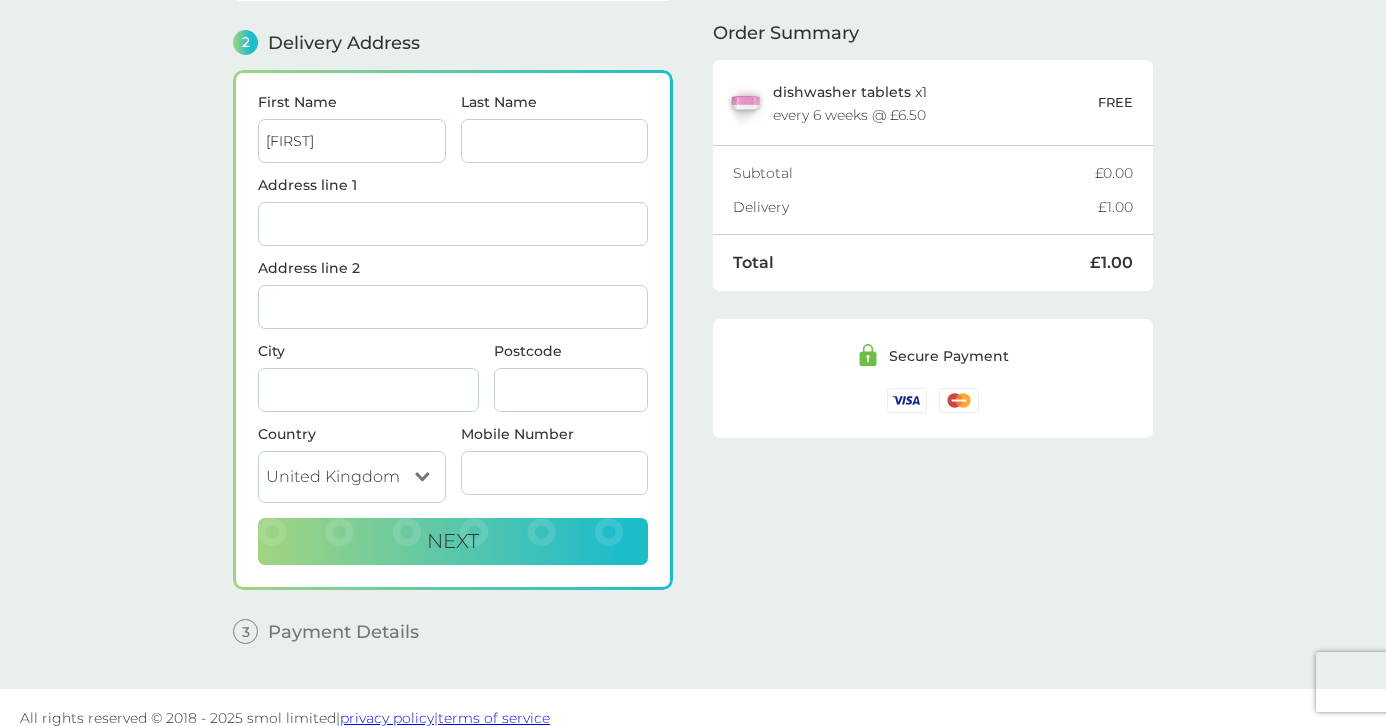 type on "[LAST]" 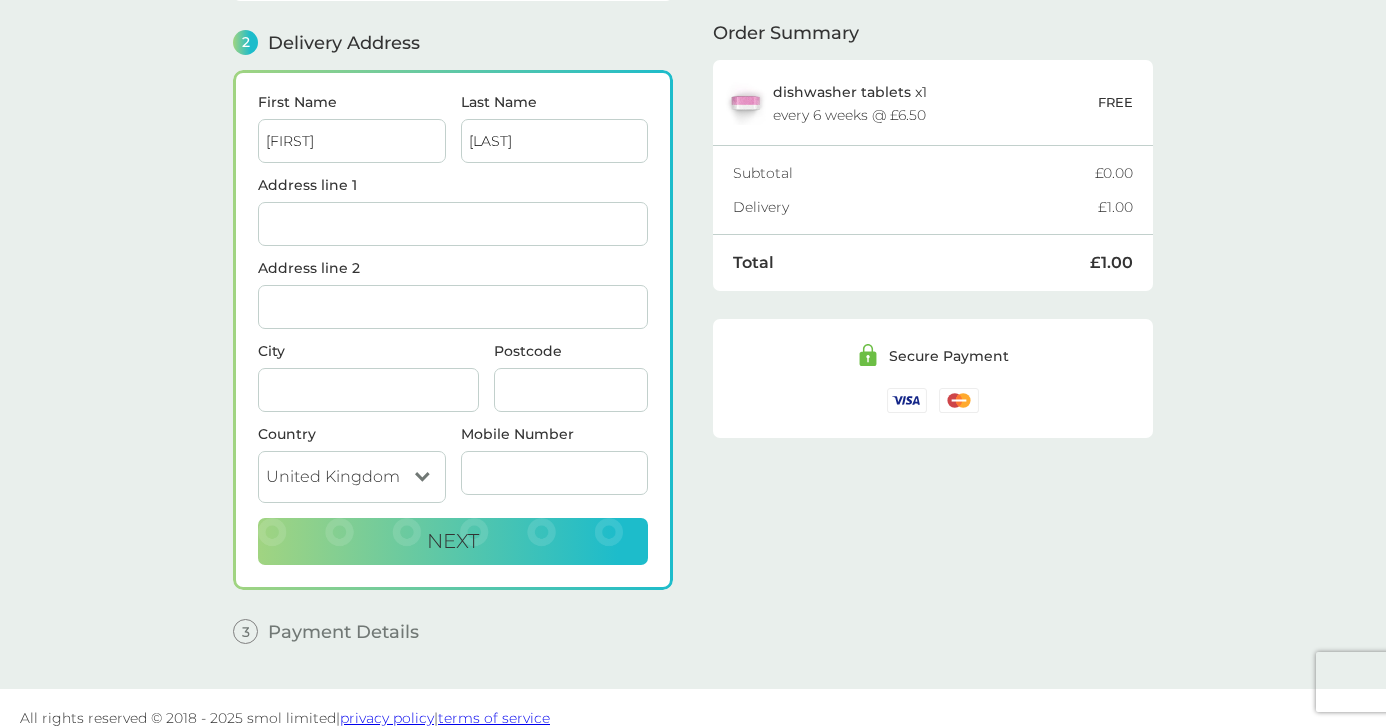 type on "[ORGANIZATION]" 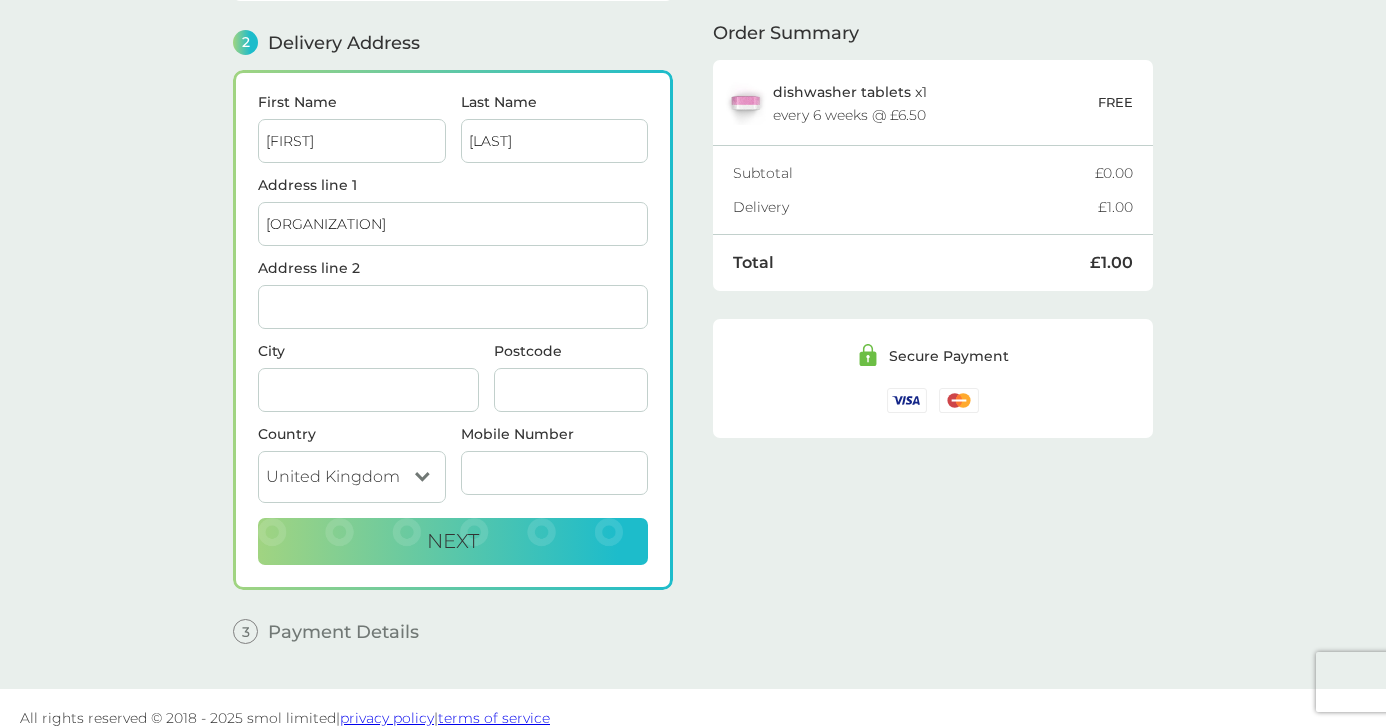 type on "[STREET] [NUMBER]" 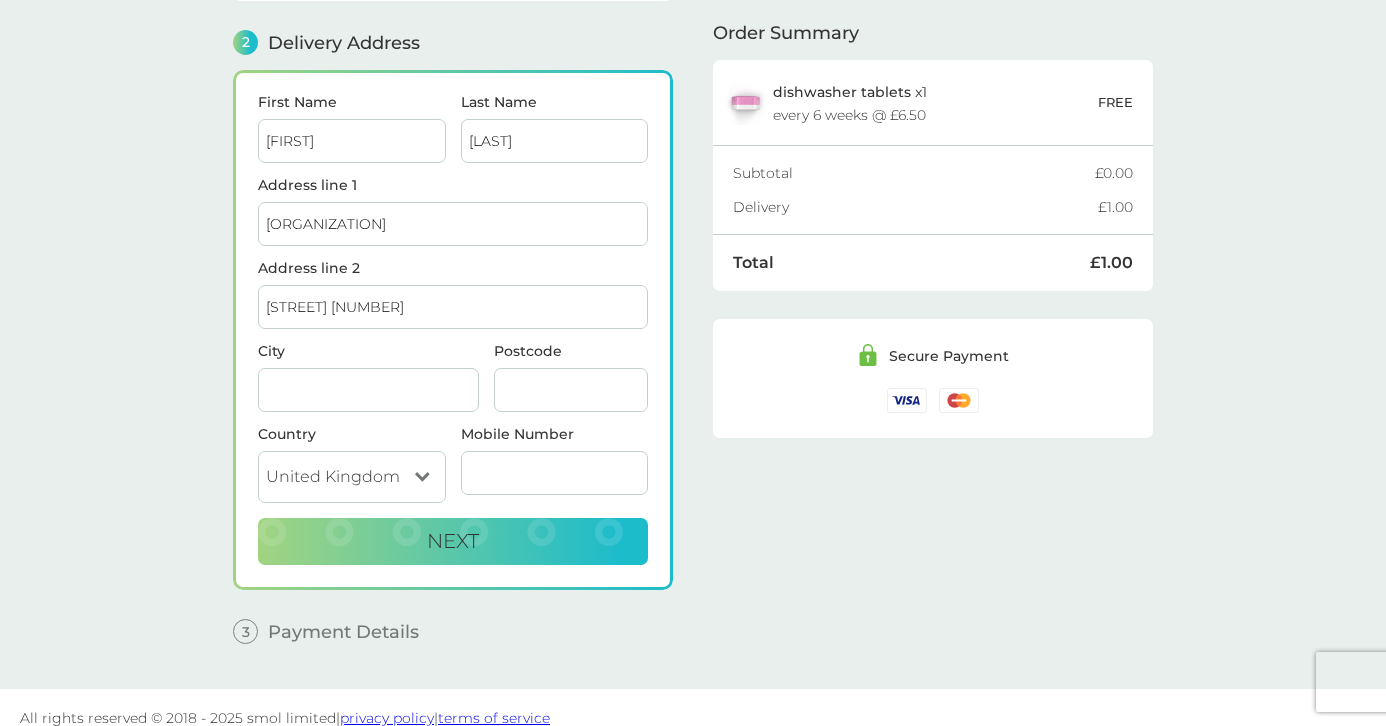 type on "[CITY]" 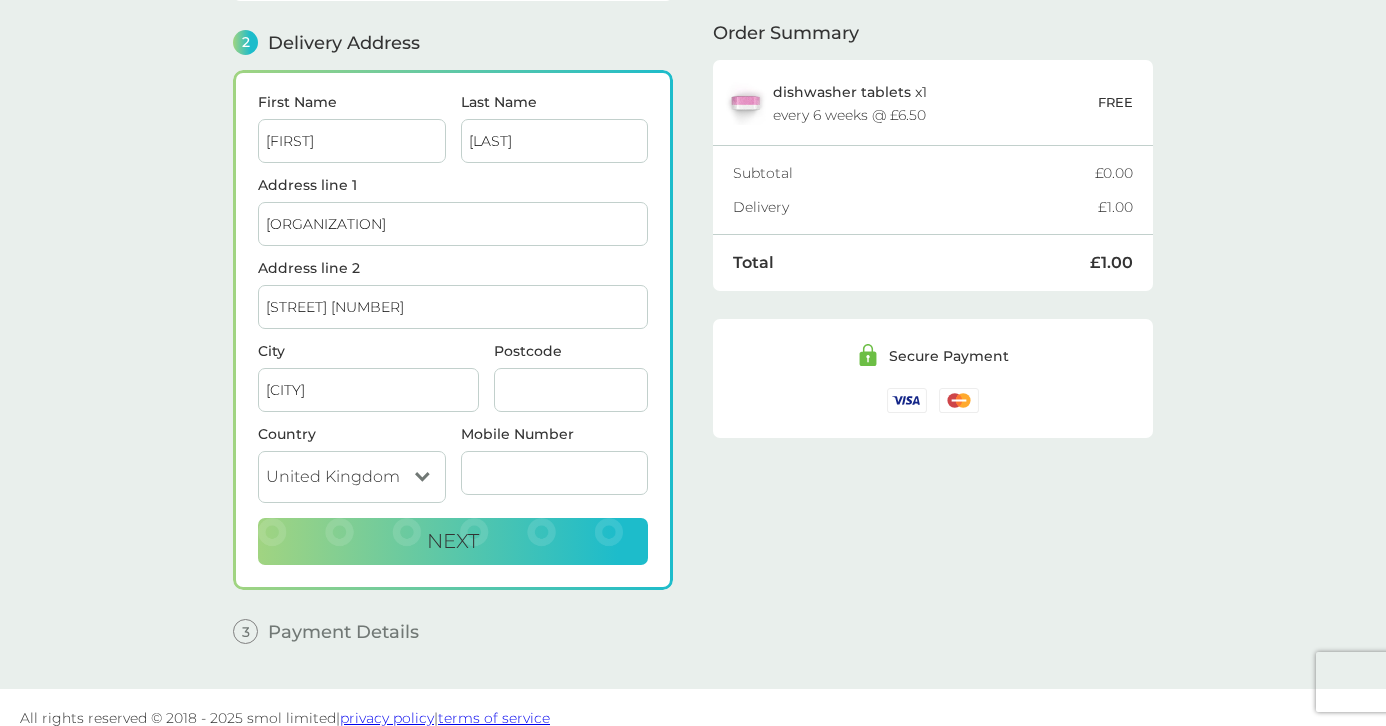 type on "[POSTAL_CODE]" 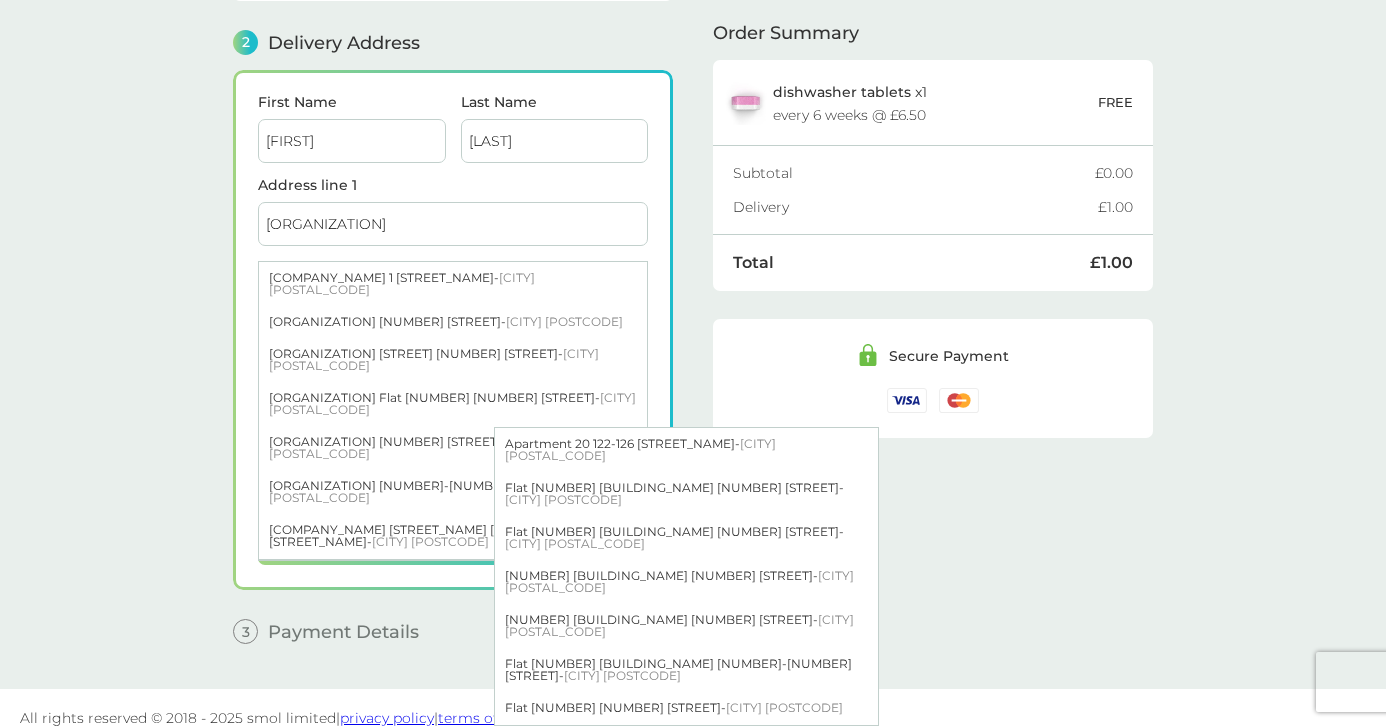 click on "[ORGANIZATION]" at bounding box center (453, 224) 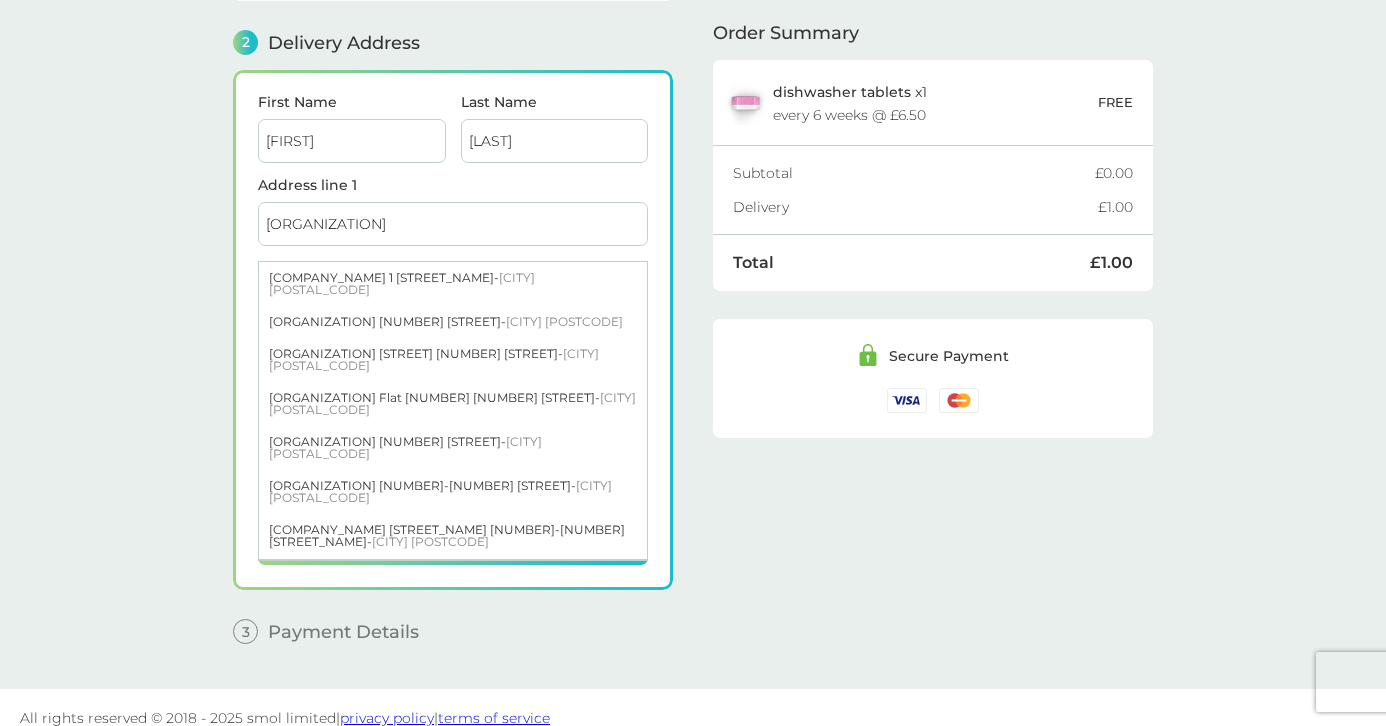 click on "[ORGANIZATION]" at bounding box center (453, 224) 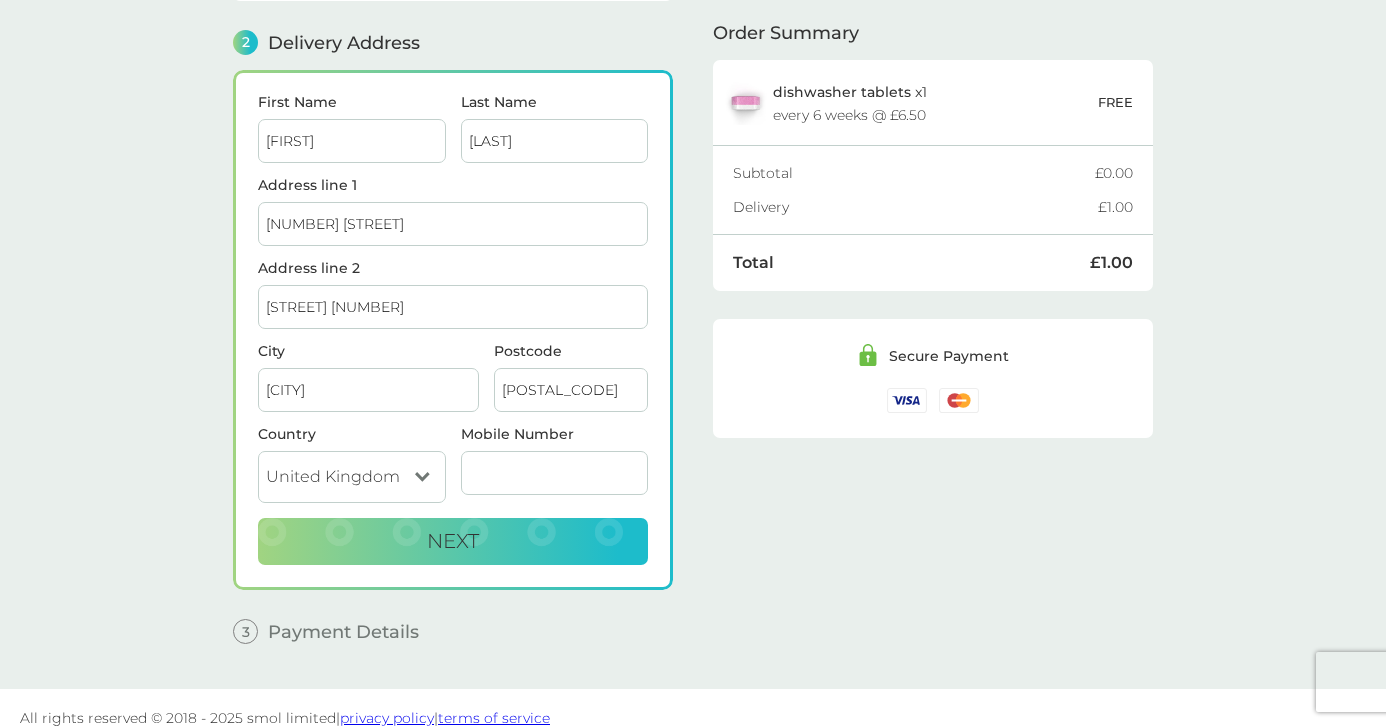 click on "1 Create an account [EMAIL] Edit 2 Delivery Address First Name [FIRST] Last Name [LAST] Address line 1 [NUMBER] [STREET] Address line 2 [STREET] [NUMBER] [CITY] [POSTAL_CODE] [COUNTRY] [STATE] [STATE] [STATE] Mobile Number Next 3 Payment Details Billing Address Same as delivery address - Discount Code click here to enter I accept the Terms of Service and Privacy Policy. By making a purchase your smol plan will automatically renew and your payment card will be charged the smol plan price. You can cancel or modify at any time using your customer login.
PLACE ORDER  -   £1.00 Order Summary dishwasher tablets   x 1 every 6 weeks @ £6.50 FREE Subtotal £0.00 Delivery £1.00 Total £1.00
Secure Payment" at bounding box center [693, 253] 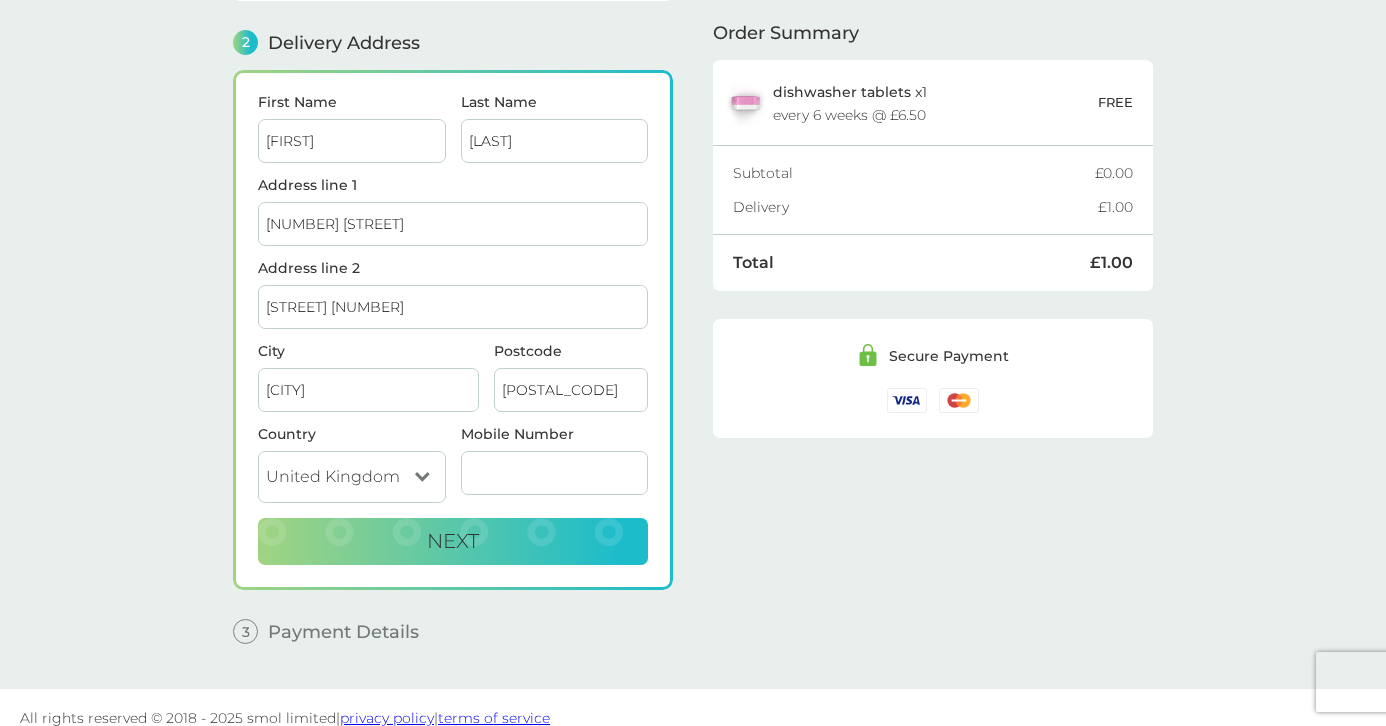 click on "[NUMBER] [STREET]" at bounding box center [453, 224] 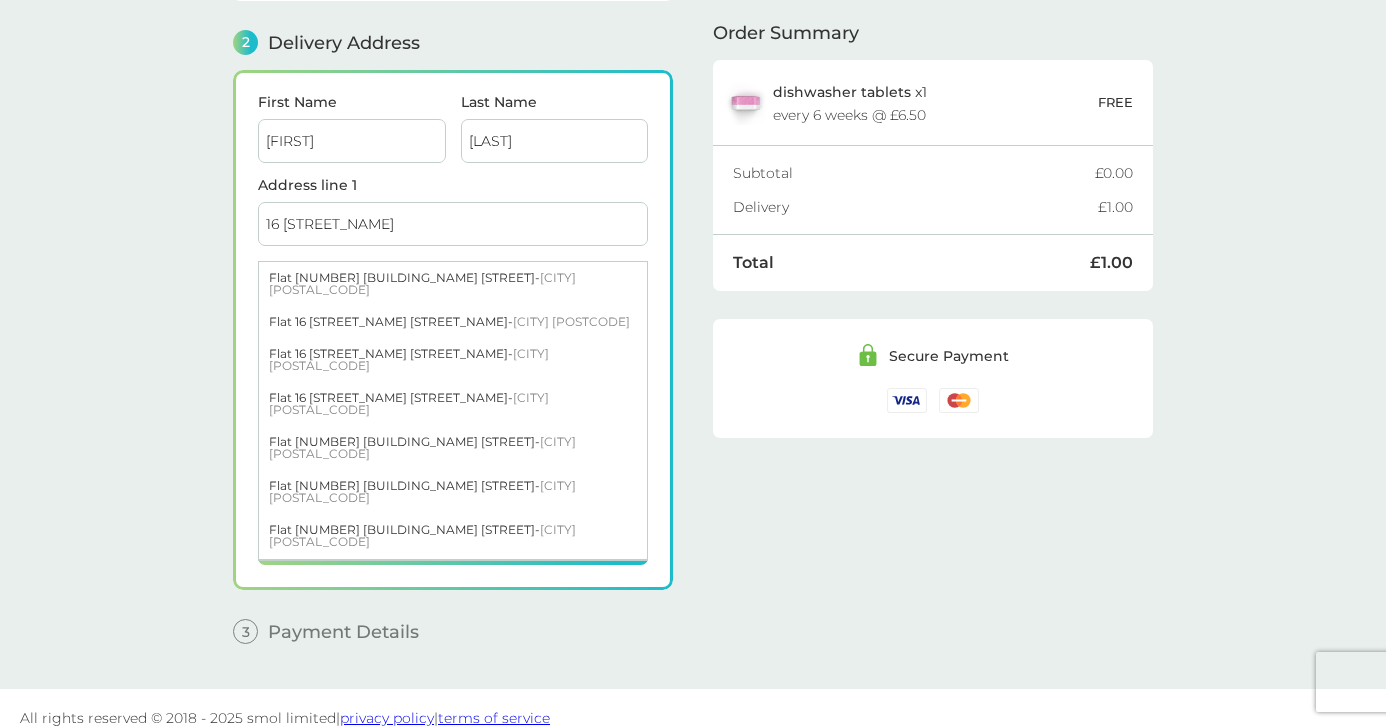 type on "16 [STREET_NAME]" 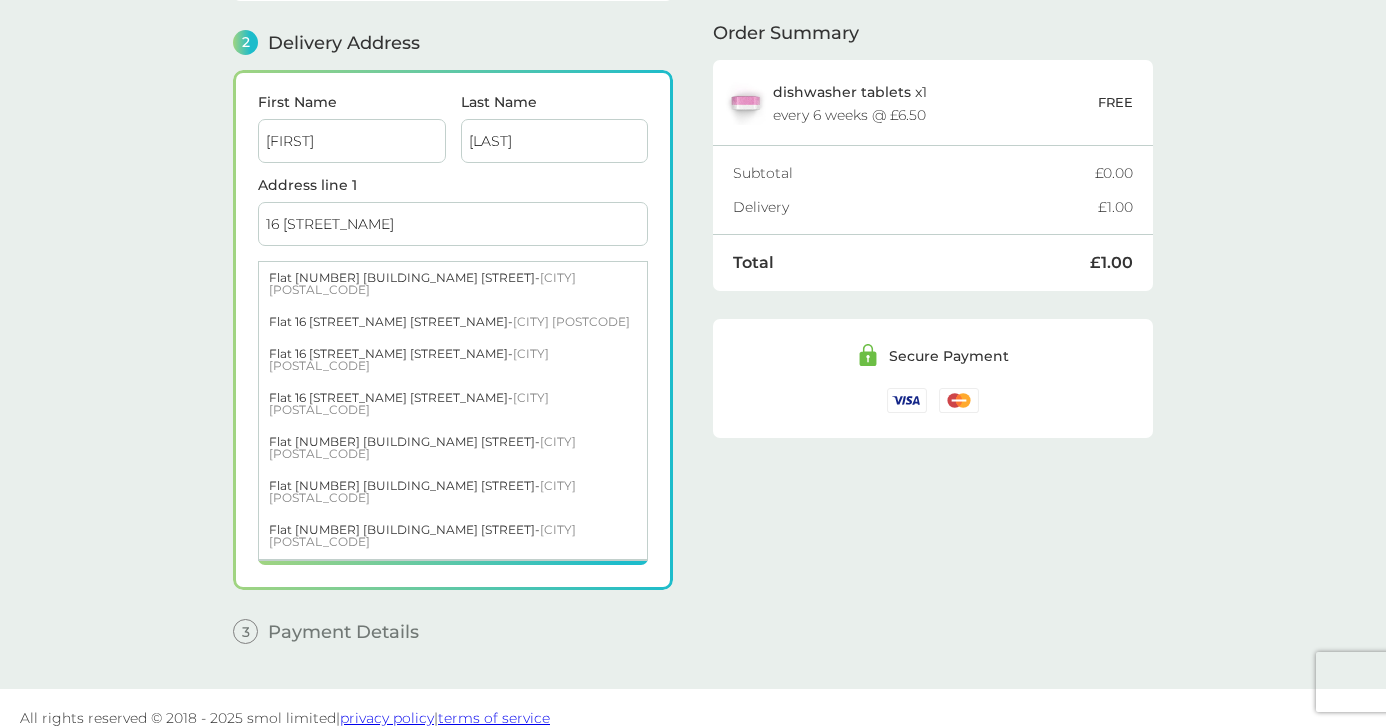 click on "1 Create an account [EMAIL] Edit 2 Delivery Address First Name [FIRST] Last Name [LAST] Address line 1 16 [STREET_NAME] Flat 16 [STREET_NAME] [STREET_NAME] - [CITY] [POSTCODE] Flat 16 [STREET_NAME] [STREET_NAME] - [CITY] [POSTCODE] Flat 16 [STREET_NAME] [STREET_NAME] - [CITY] [POSTCODE] Flat 16 [STREET_NAME] [STREET_NAME] - [CITY] [POSTCODE] Flat 16 [STREET_NAME] [STREET_NAME] - [CITY] [POSTCODE] Flat 16 [STREET_NAME] [STREET_NAME] - [CITY] [POSTCODE] Flat 16 [STREET_NAME] [STREET_NAME] - [CITY] [POSTCODE] Flat 16 [STREET_NAME] [STREET_NAME] - [CITY] [POSTCODE] Flat 16 [STREET_NAME] [STREET_NAME] - [CITY] [POSTCODE] Flat 16 [STREET_NAME] [STREET_NAME] - [CITY] [POSTCODE] Address line 2 [STREET_NAME] [NUMBER] City [CITY] Postcode [POSTCODE] Country United Kingdom Jersey Guernsey Isle of Man Mobile Number Next 3 Payment Details Billing Address Same as delivery address - Discount Code click here to enter I accept the Terms of Service and Privacy Policy.
PLACE ORDER - x 1" at bounding box center (693, 253) 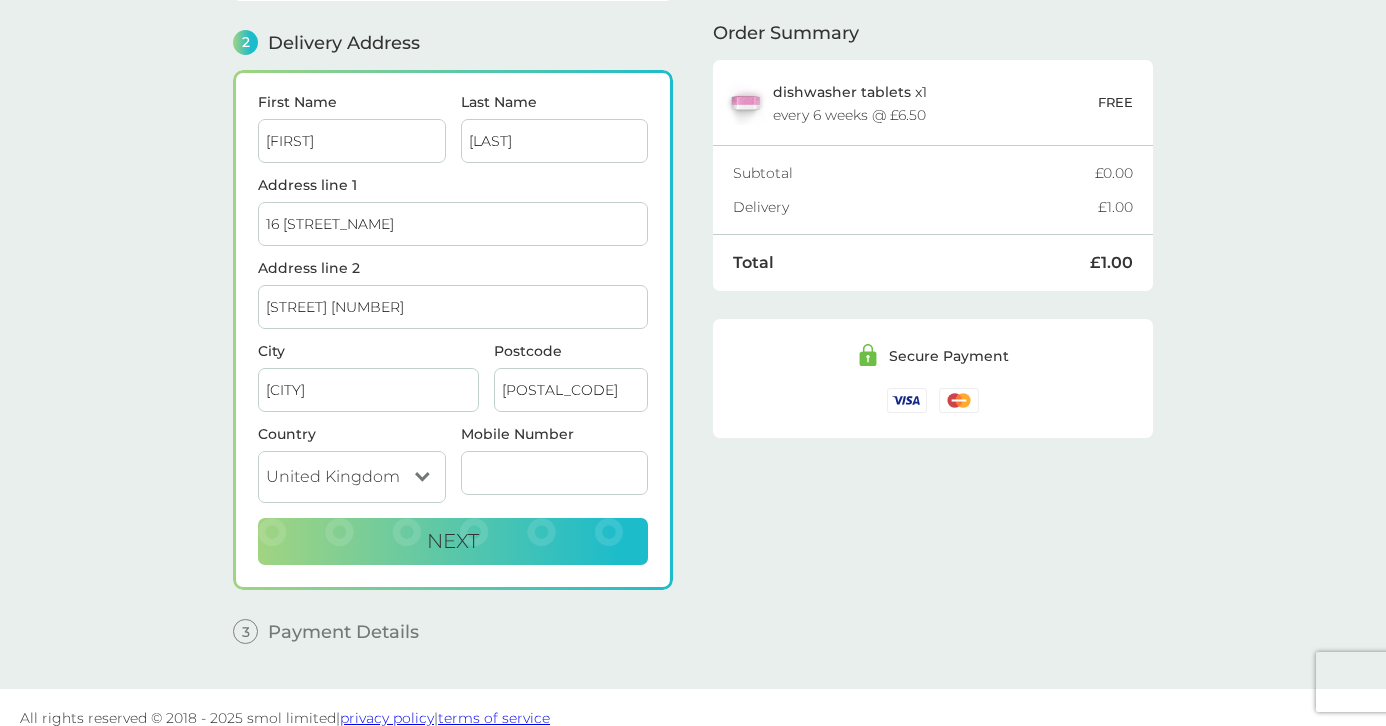click on "[STREET] [NUMBER]" at bounding box center [453, 307] 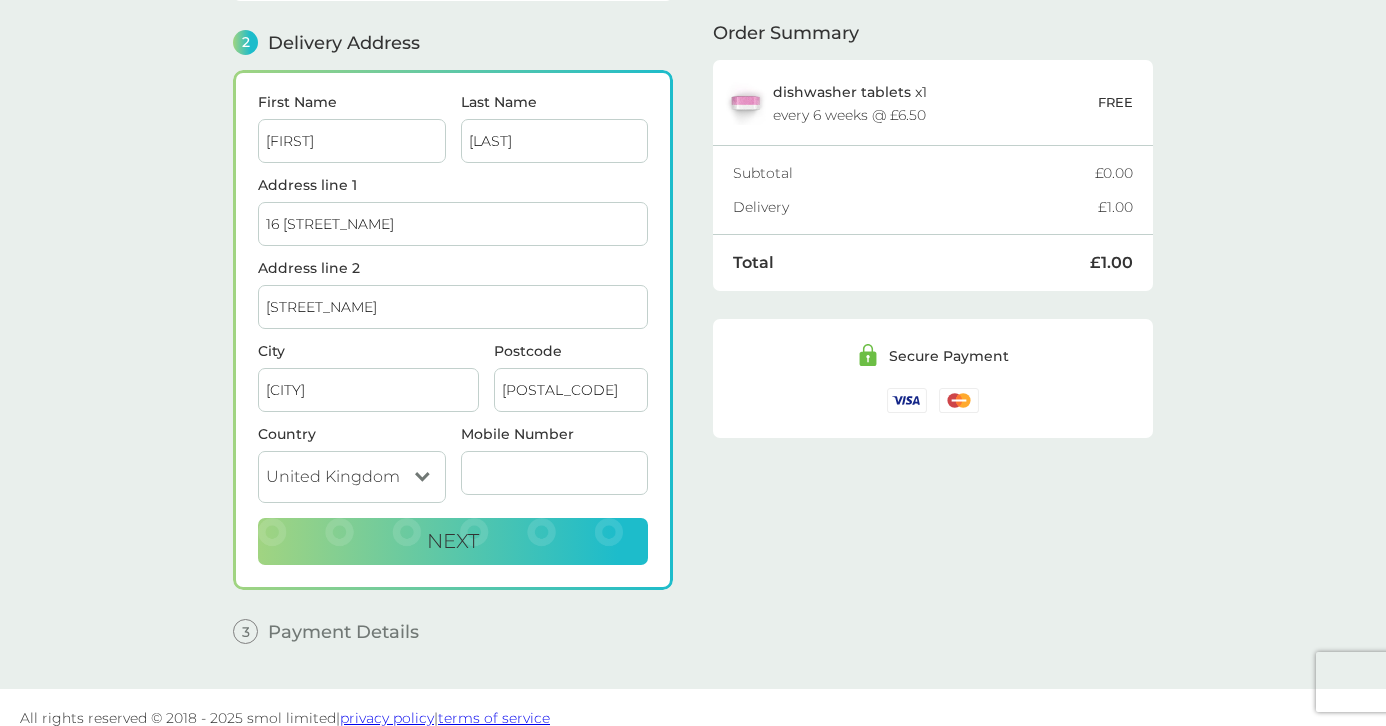 type on "[STREET_NAME]" 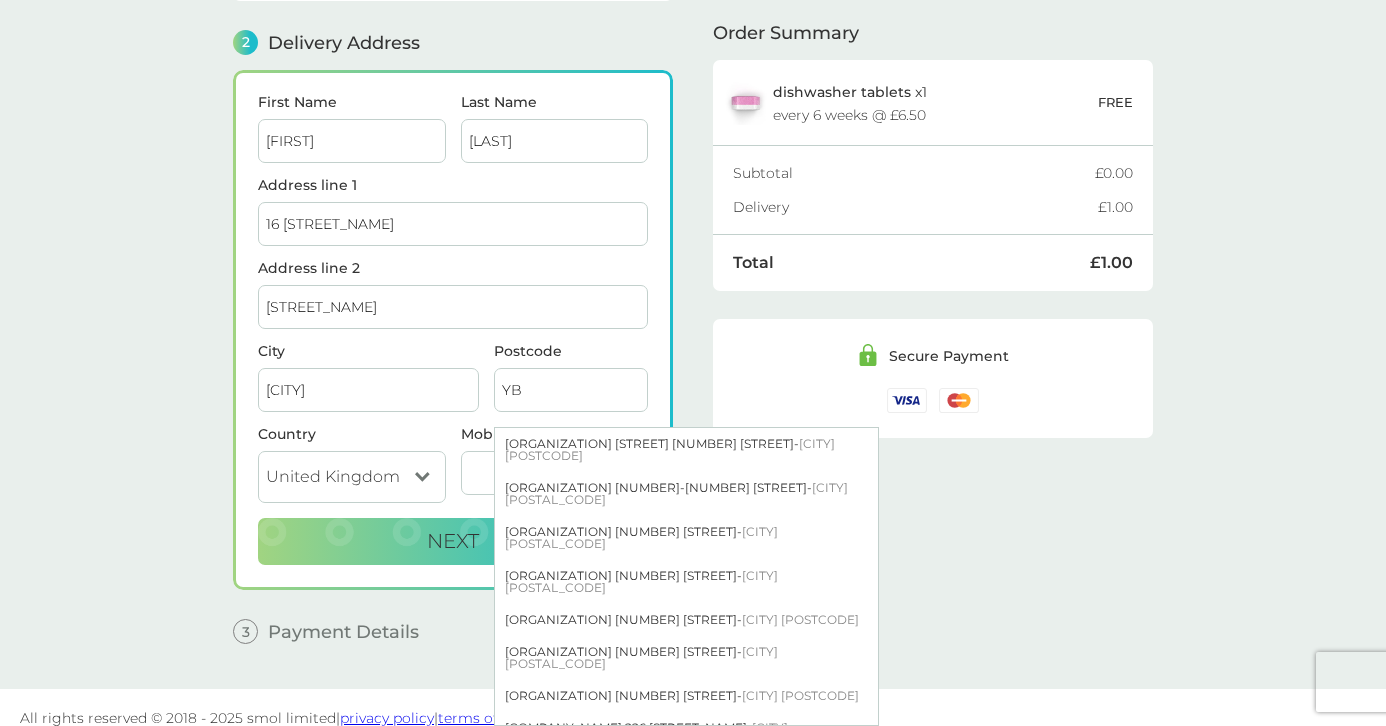type on "[INITIAL]" 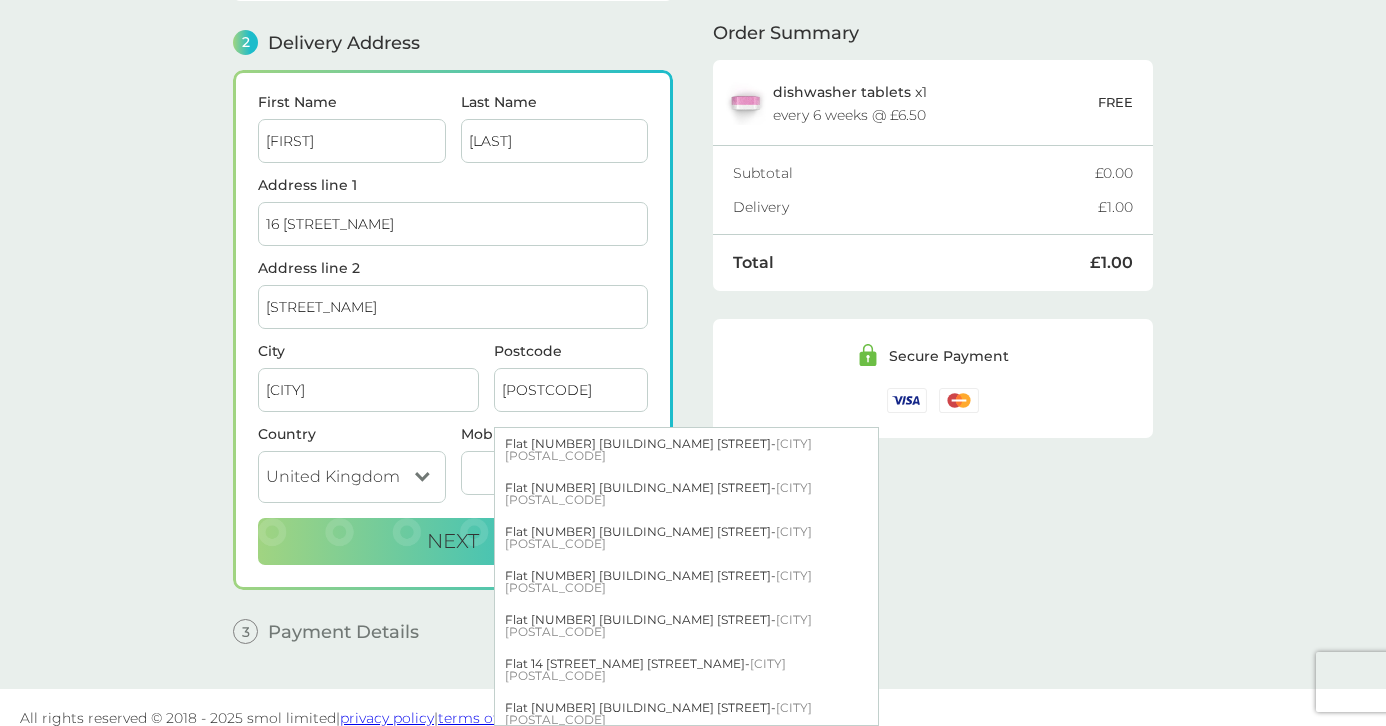 type on "[POSTCODE]" 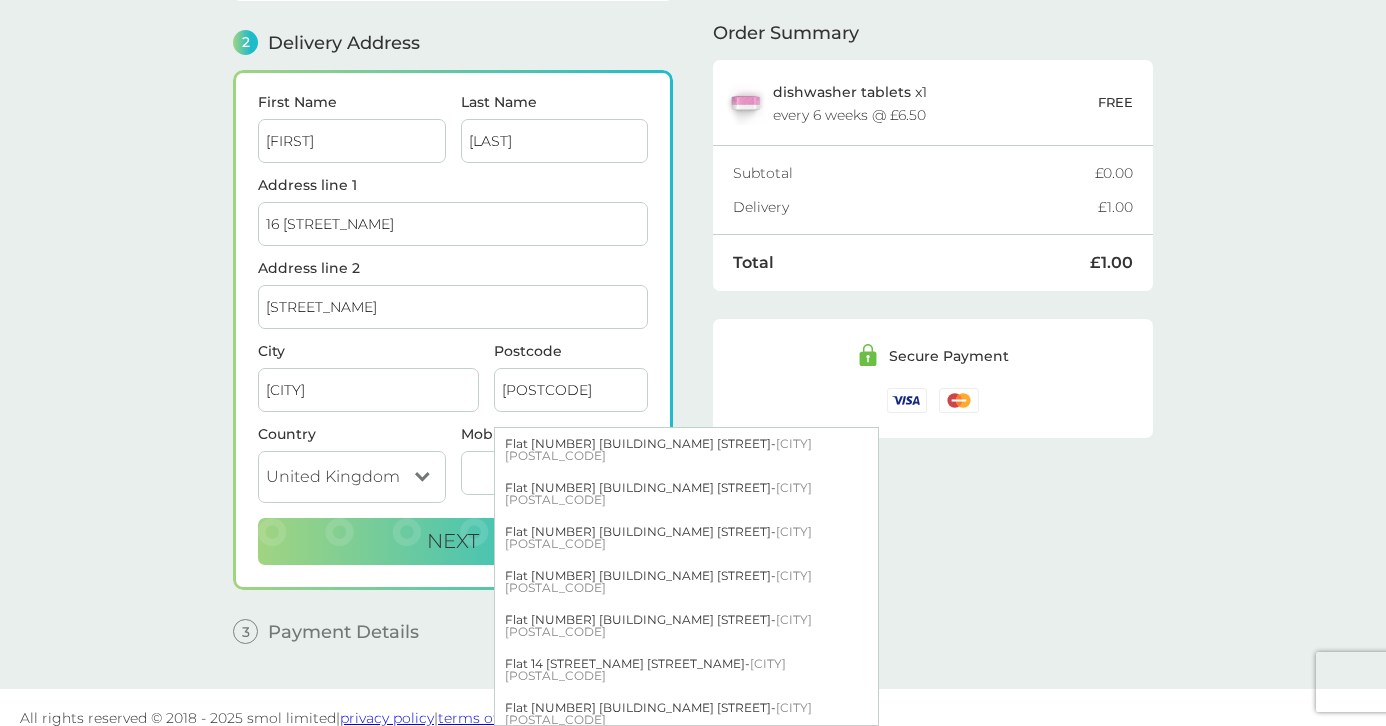 click on "1 Create an account [EMAIL] Edit 2 Delivery Address First Name [FIRST] Last Name [LAST] Address line 1 16 [STREET_NAME] Address line 2 [STREET_NAME] City [CITY] Postcode [POSTCODE] Flat 1 [STREET_NAME] [STREET_NAME] - [CITY] [POSTCODE] Flat 10 [STREET_NAME] [STREET_NAME] - [CITY] [POSTCODE] Flat 11 [STREET_NAME] [STREET_NAME] - [CITY] [POSTCODE] Flat 12 [STREET_NAME] [STREET_NAME] - [CITY] [POSTCODE] Flat 13 [STREET_NAME] [STREET_NAME] - [CITY] [POSTCODE] Flat 14 [STREET_NAME] [STREET_NAME] - [CITY] [POSTCODE] Flat 15 [STREET_NAME] [STREET_NAME] - [CITY] [POSTCODE] Flat 16 [STREET_NAME] [STREET_NAME] - [CITY] [POSTCODE] Flat 17 [STREET_NAME] [STREET_NAME] - [CITY] [POSTCODE] Flat 18 [STREET_NAME] [STREET_NAME] - [CITY] [POSTCODE] Flat 19 [STREET_NAME] [STREET_NAME] - [CITY] [POSTCODE] Flat 2 [STREET_NAME] [STREET_NAME] - [CITY] [POSTCODE] Flat 20 [STREET_NAME] [STREET_NAME] - [CITY] [POSTCODE] Flat 21 [STREET_NAME] [STREET_NAME] - - - 3" at bounding box center [693, 253] 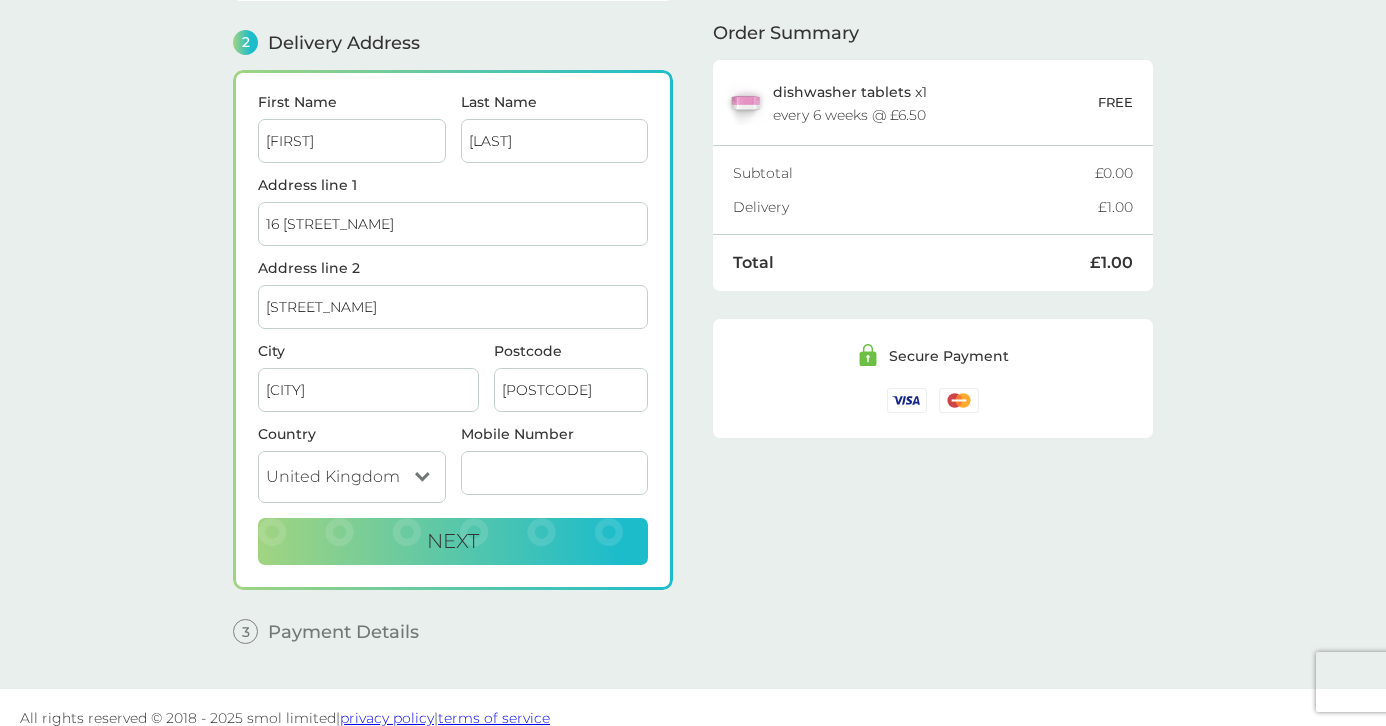 click on "Mobile Number" at bounding box center [555, 473] 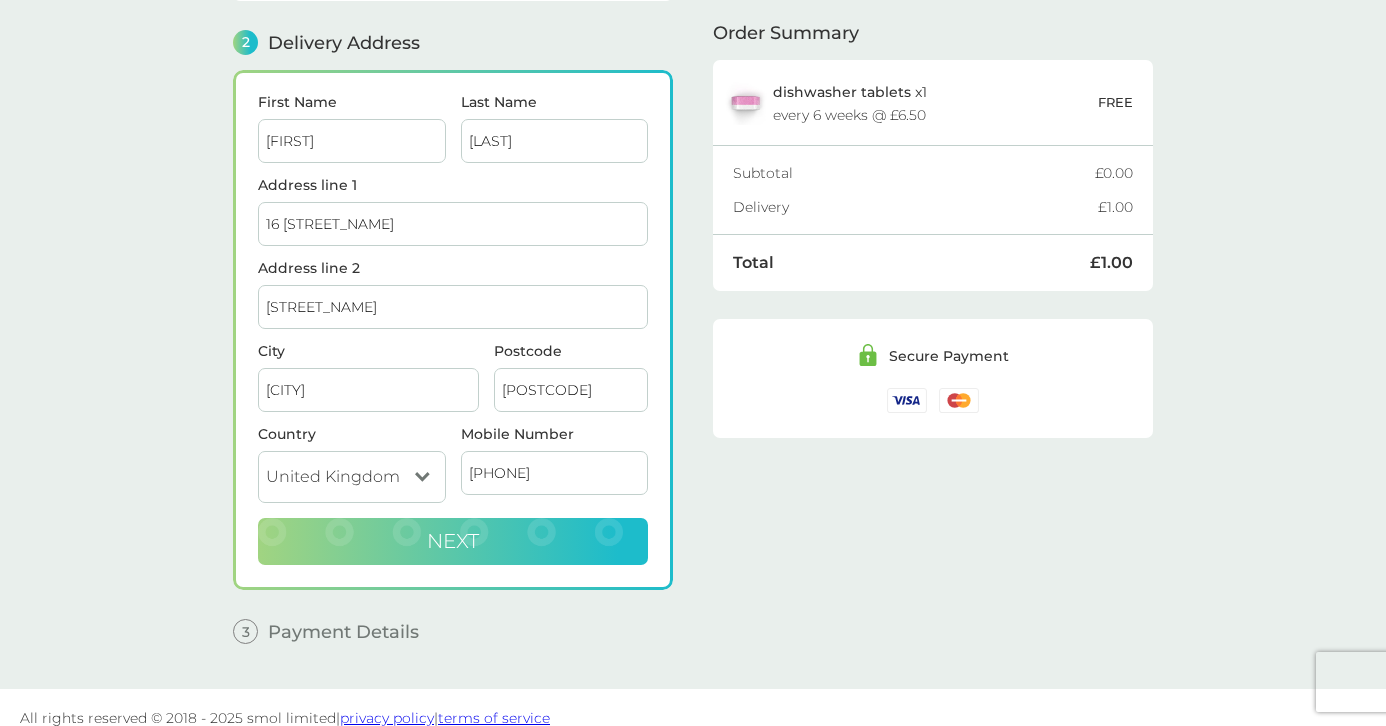 type on "[PHONE]" 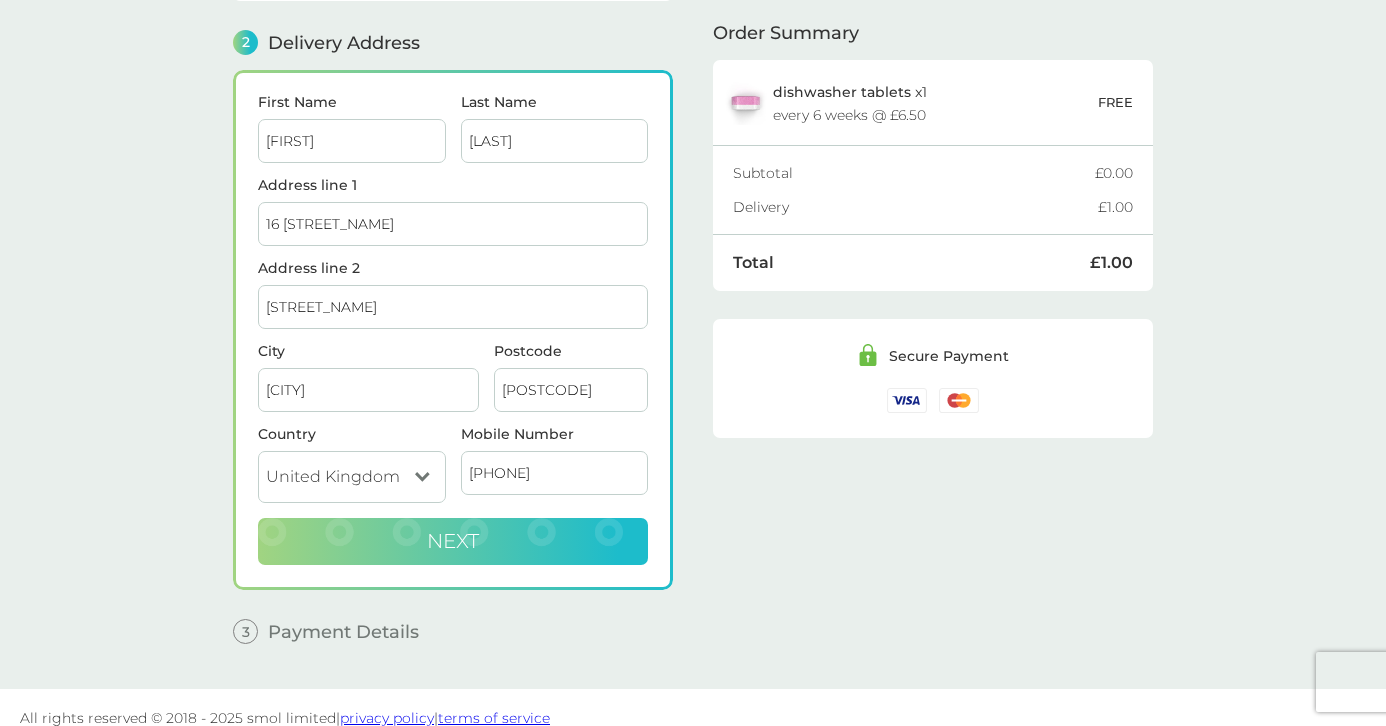 click on "Next" at bounding box center (453, 541) 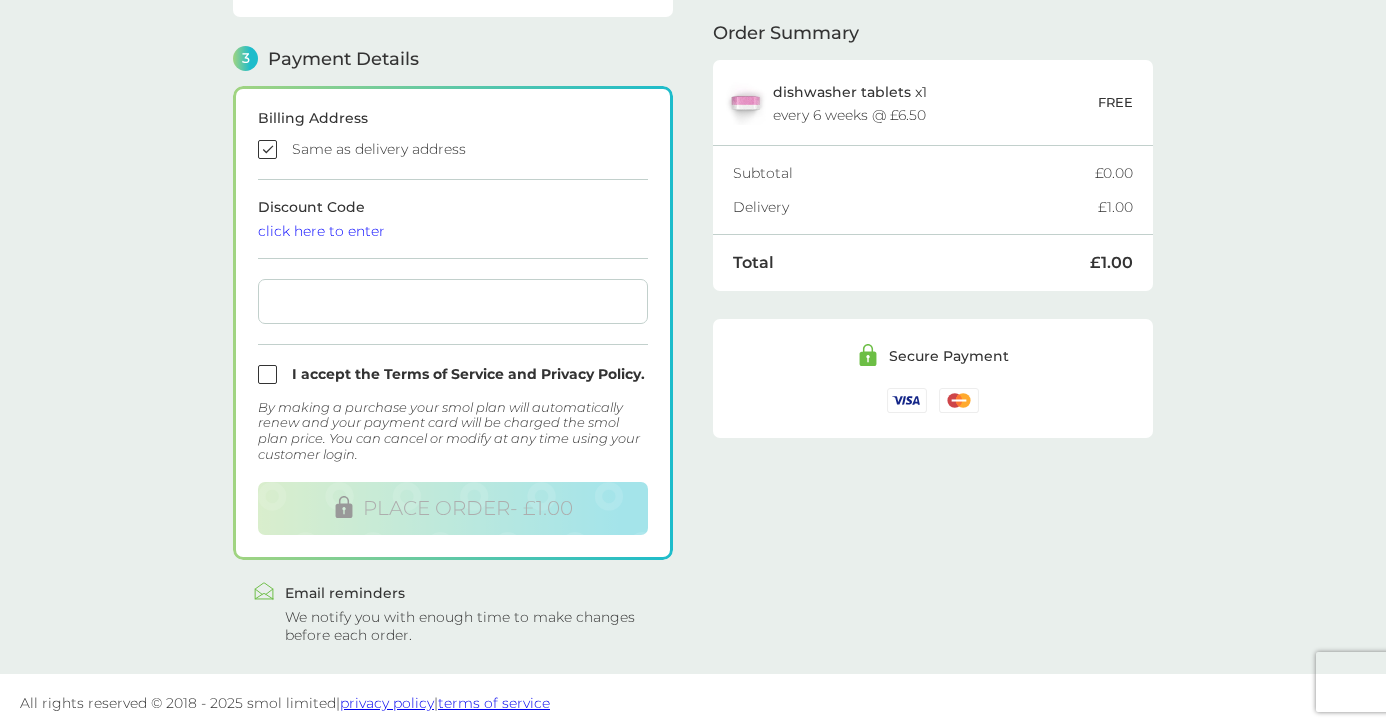 scroll, scrollTop: 559, scrollLeft: 0, axis: vertical 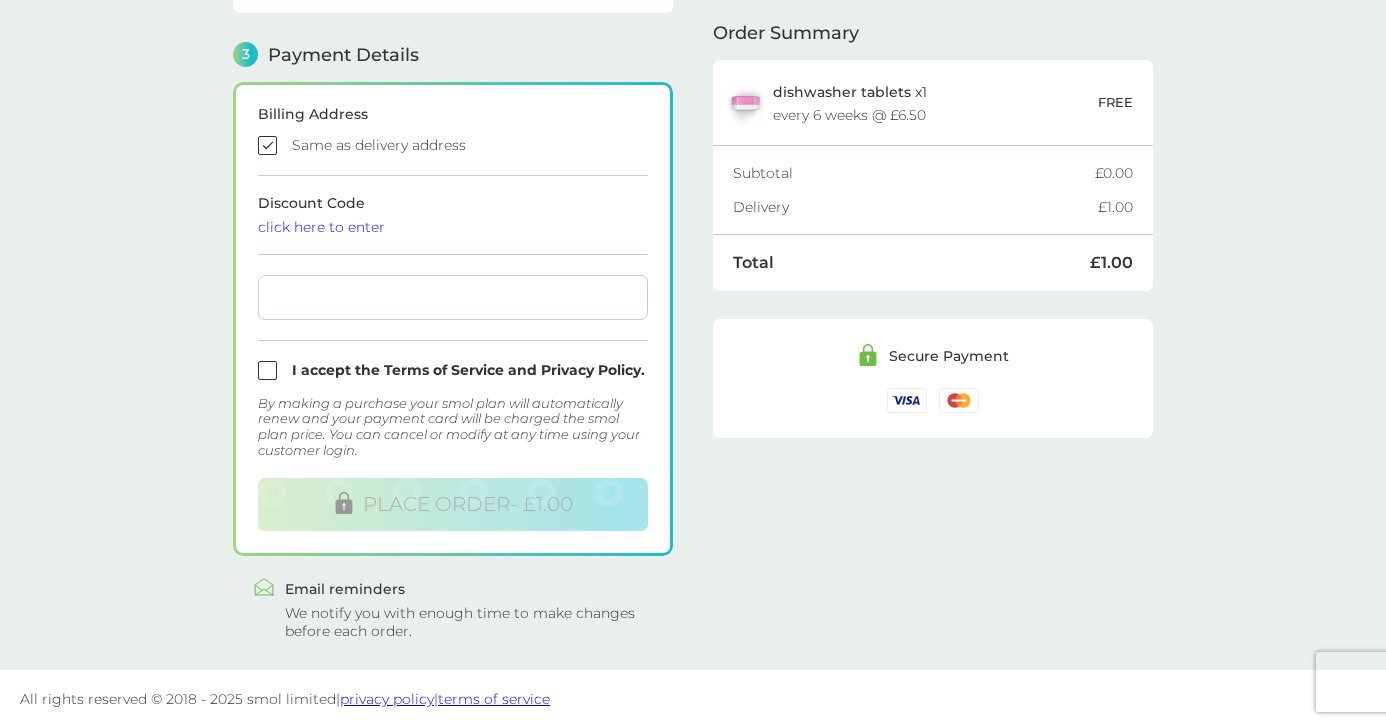 click at bounding box center [453, 370] 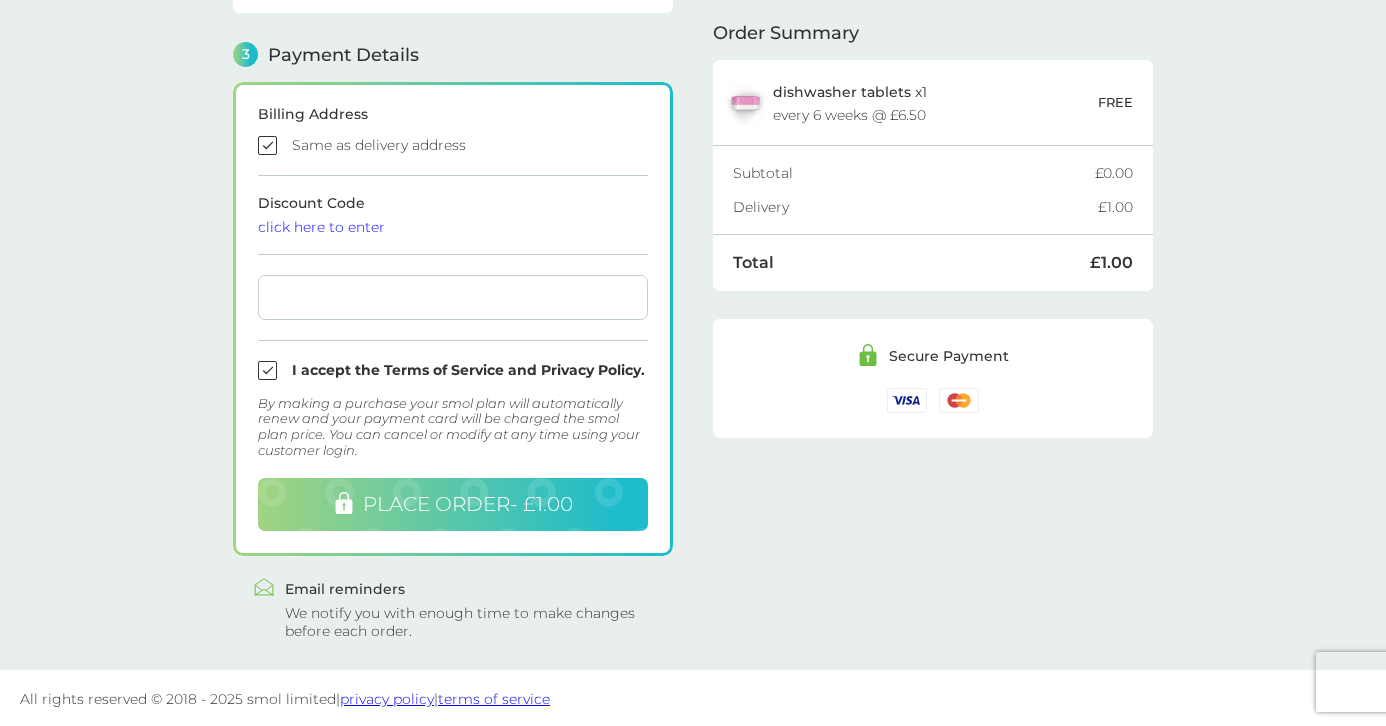 click on "PLACE ORDER  -   £1.00" at bounding box center (468, 504) 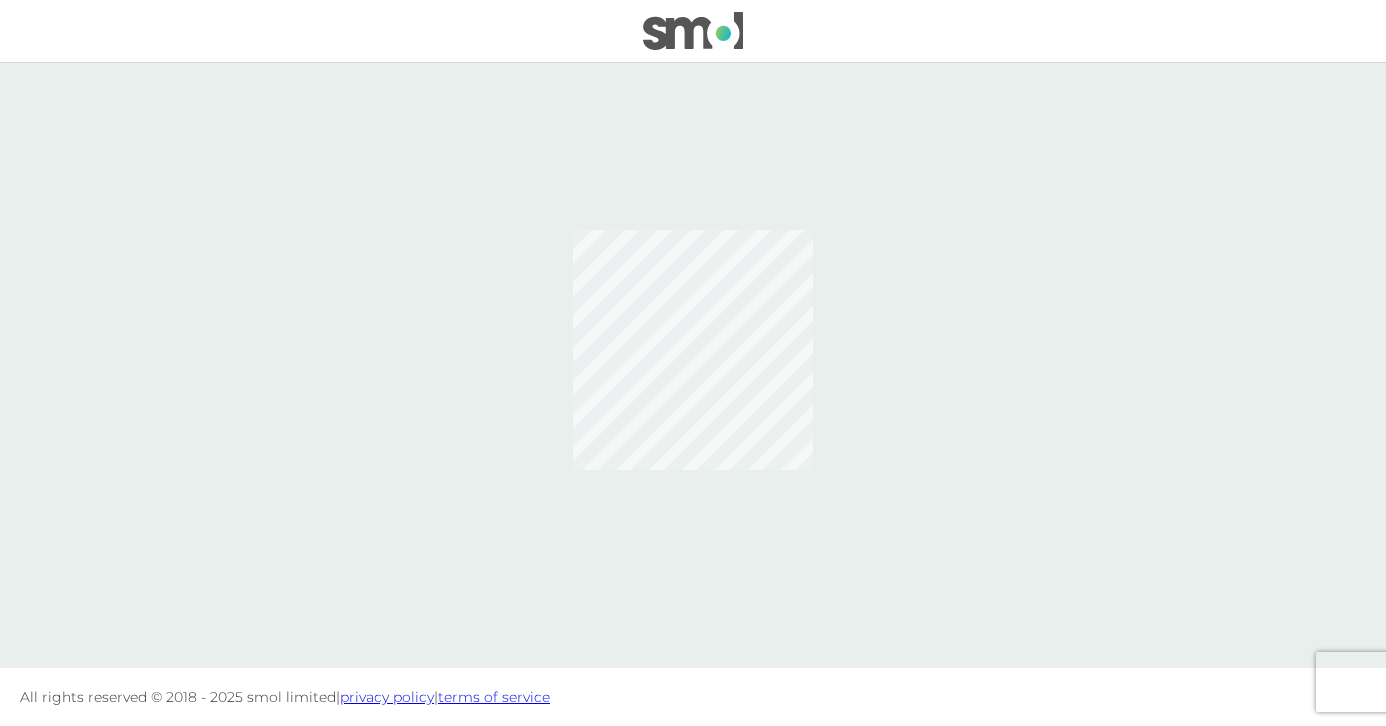 scroll, scrollTop: 0, scrollLeft: 0, axis: both 